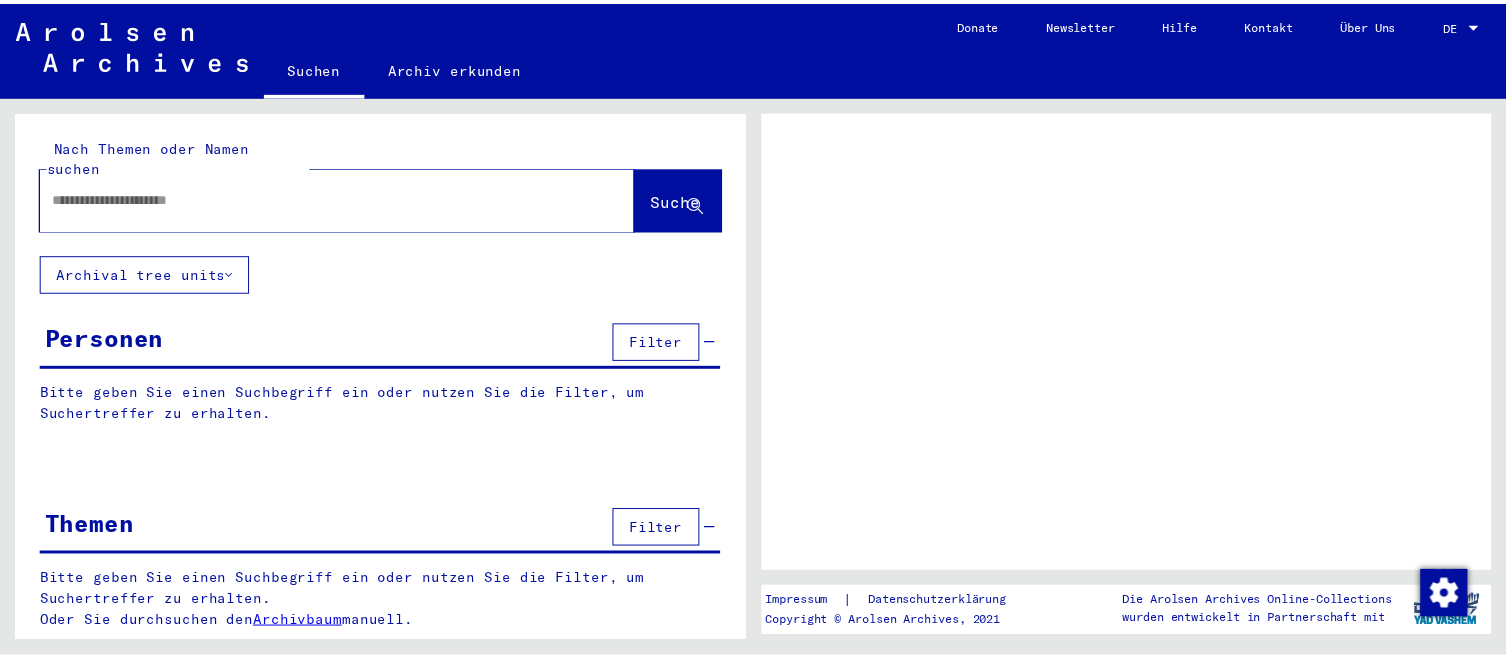 scroll, scrollTop: 0, scrollLeft: 0, axis: both 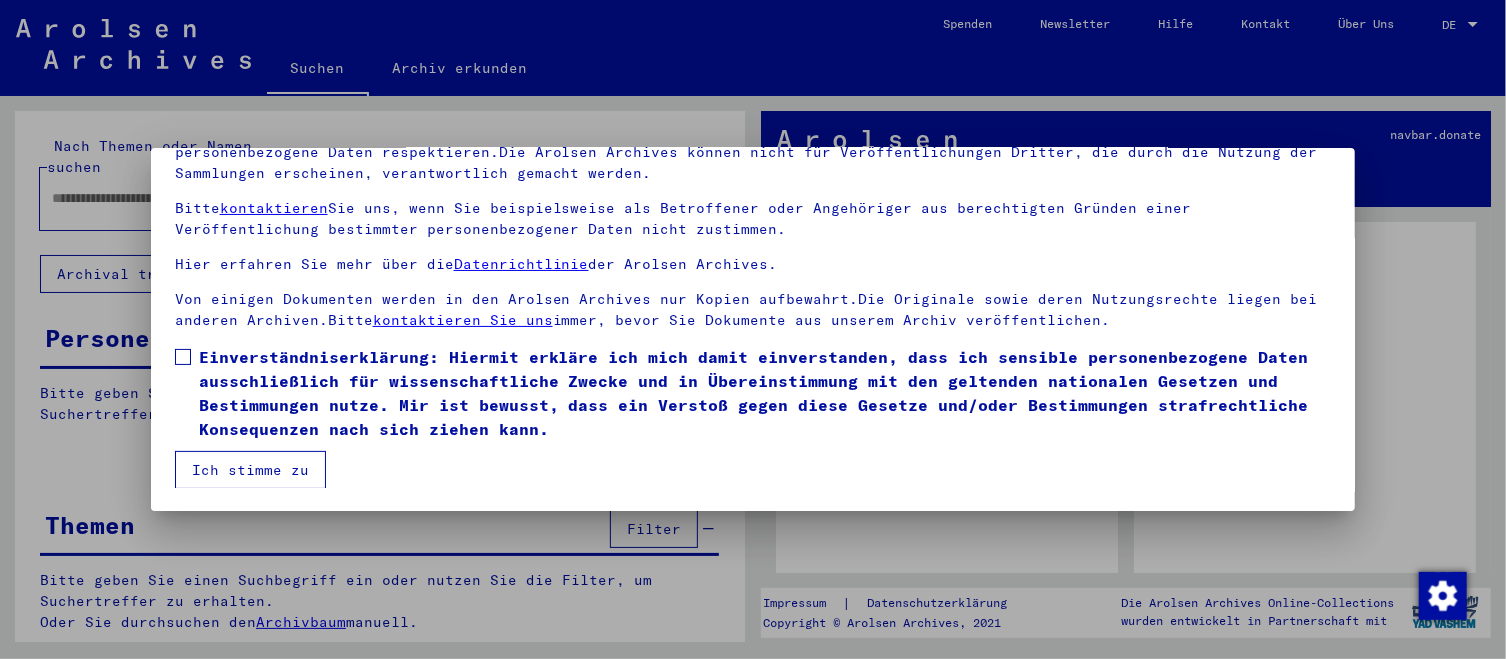 click at bounding box center [183, 357] 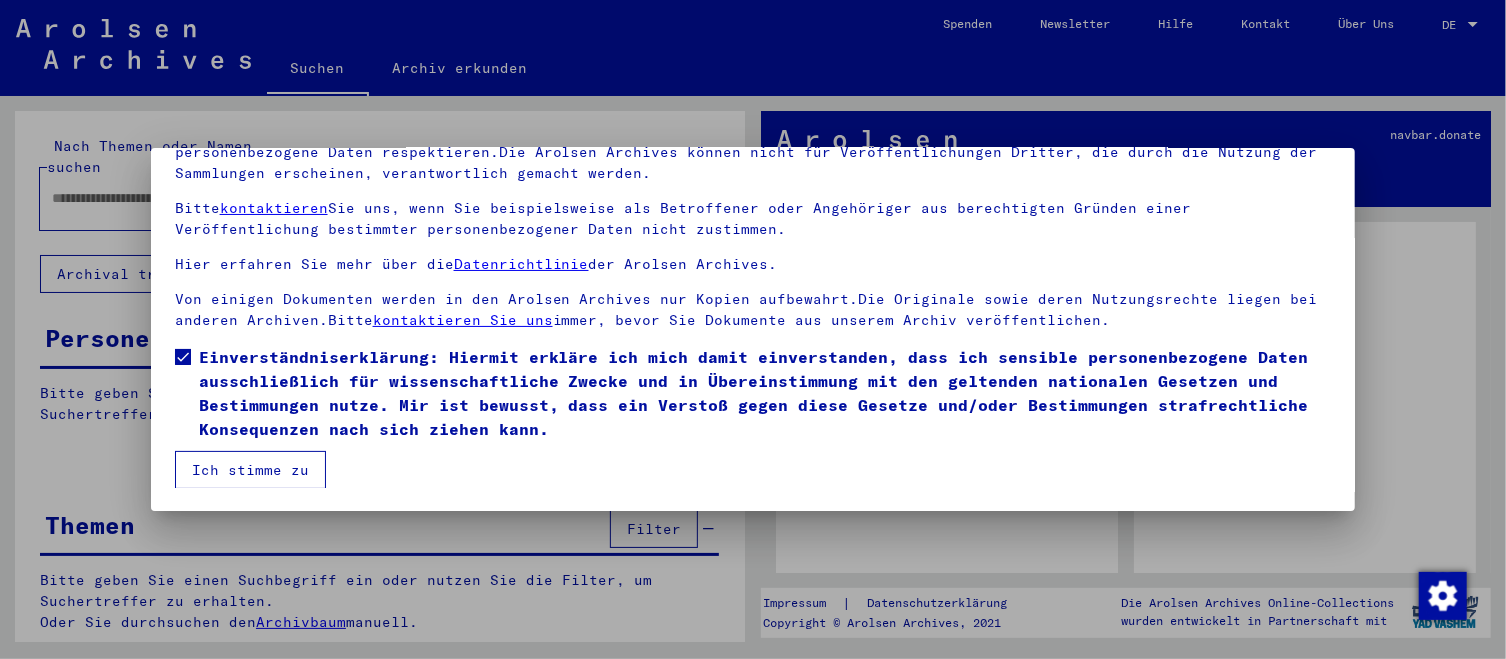 click on "Ich stimme zu" at bounding box center (250, 470) 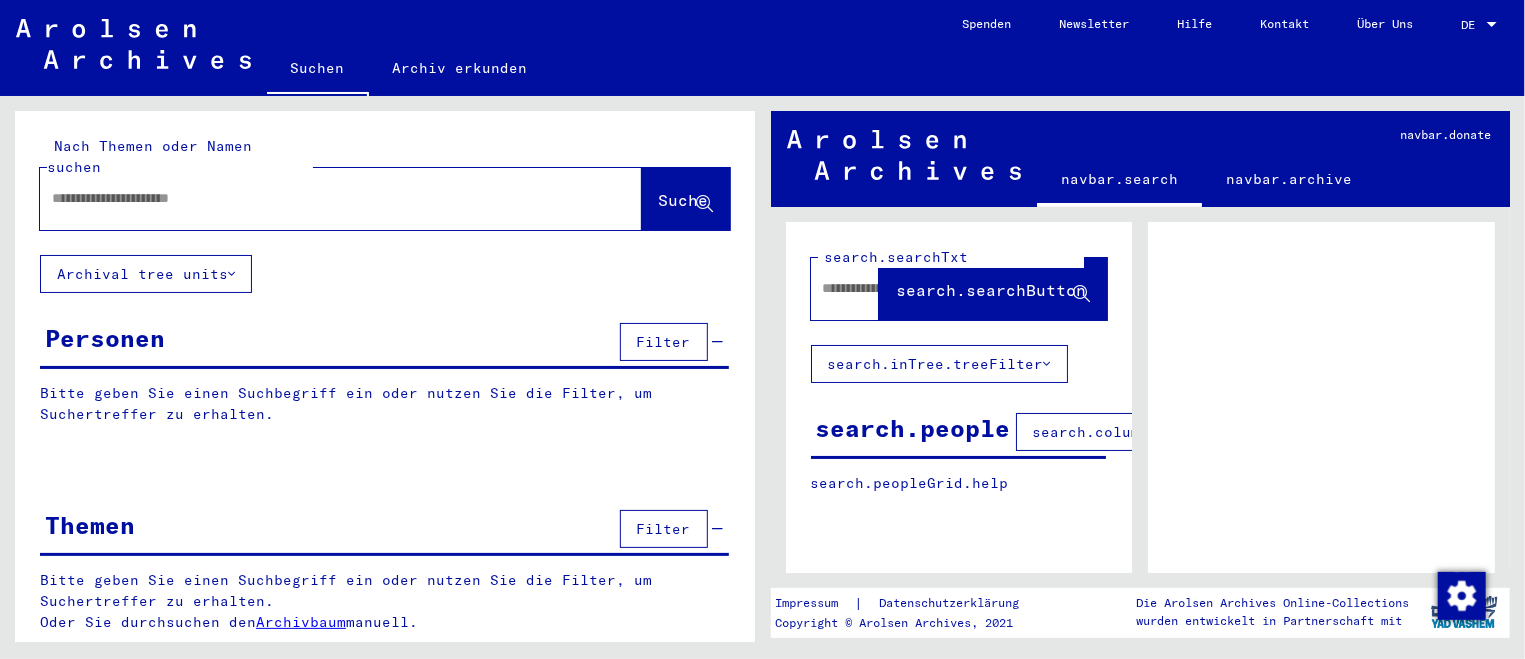 click at bounding box center (323, 198) 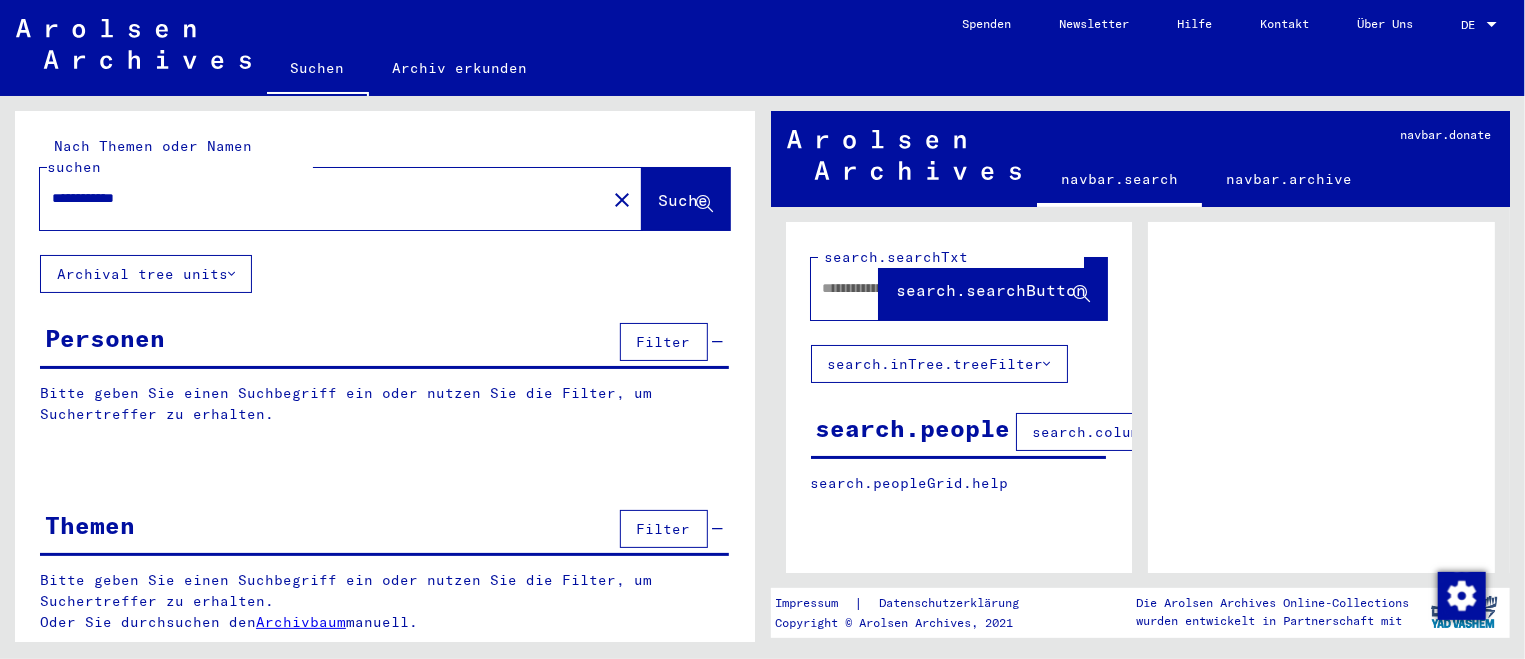 drag, startPoint x: 669, startPoint y: 190, endPoint x: 651, endPoint y: 224, distance: 38.470768 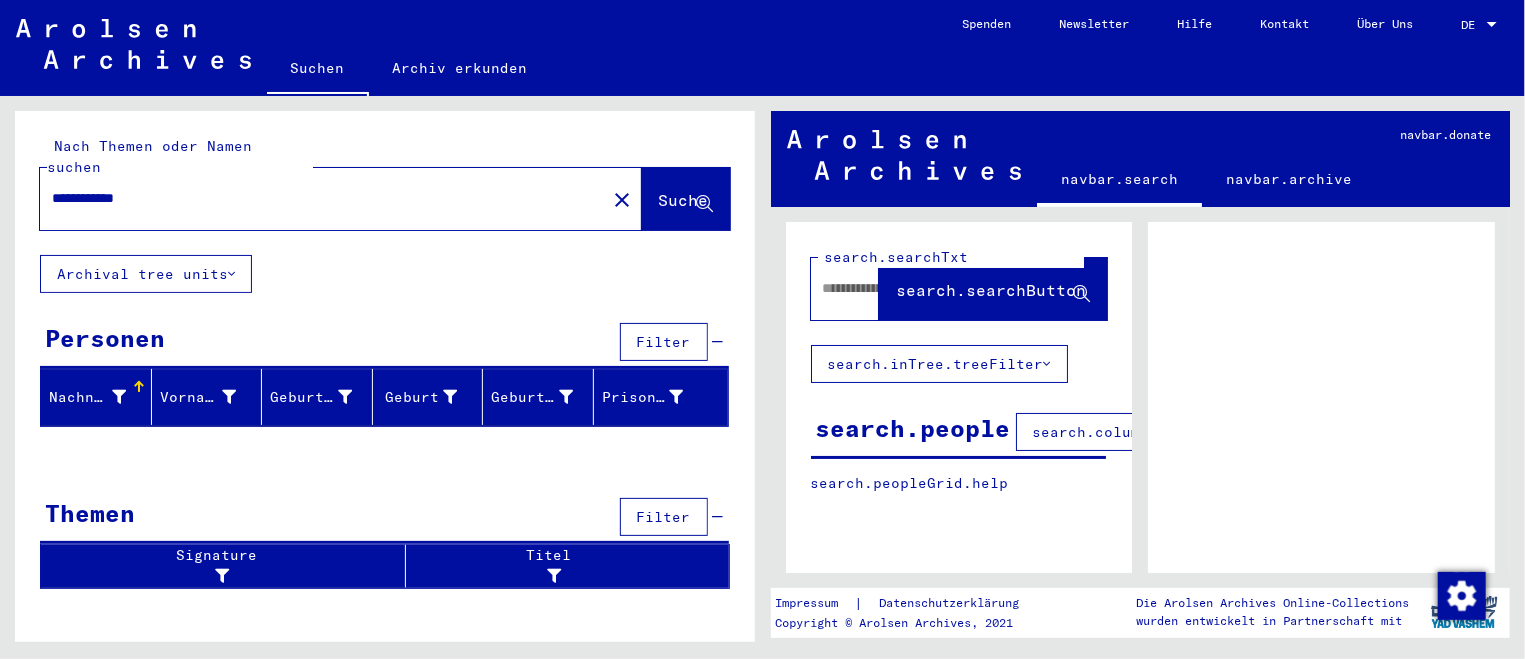 click on "Suche" 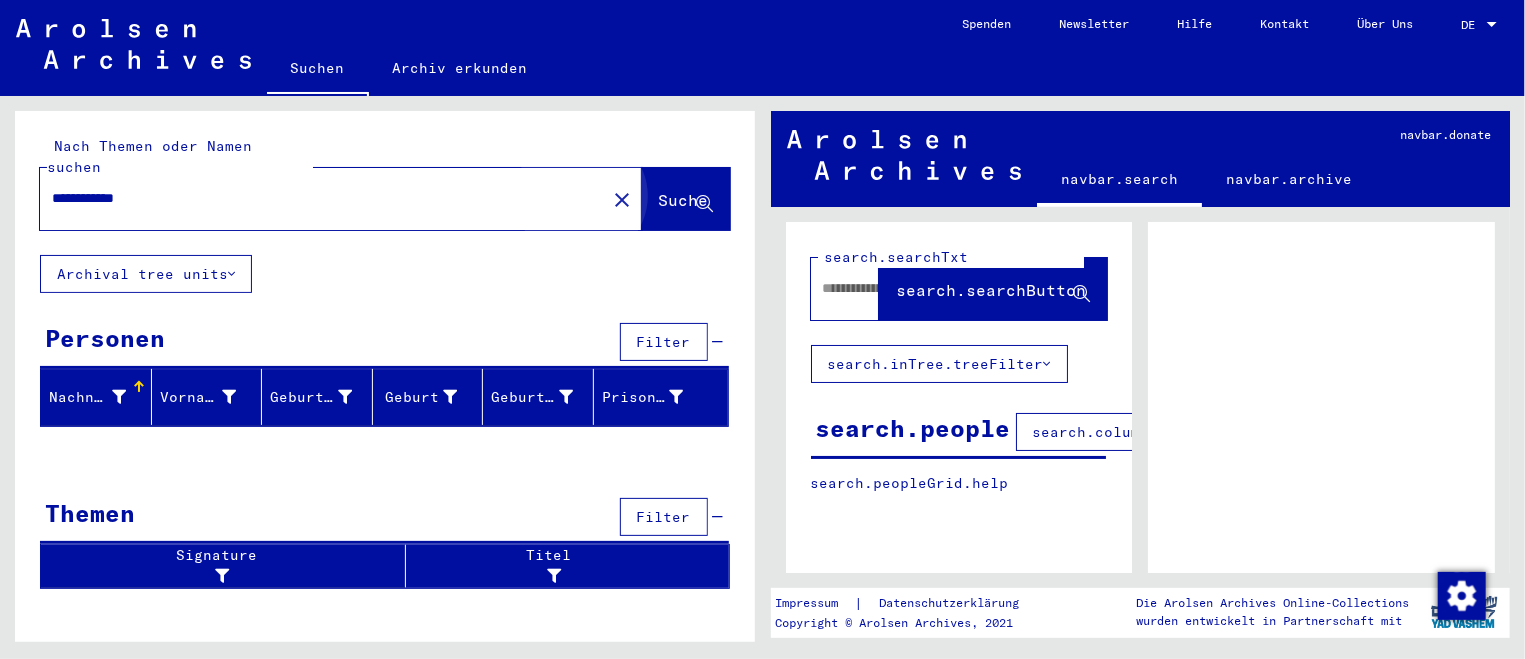 click on "Suche" 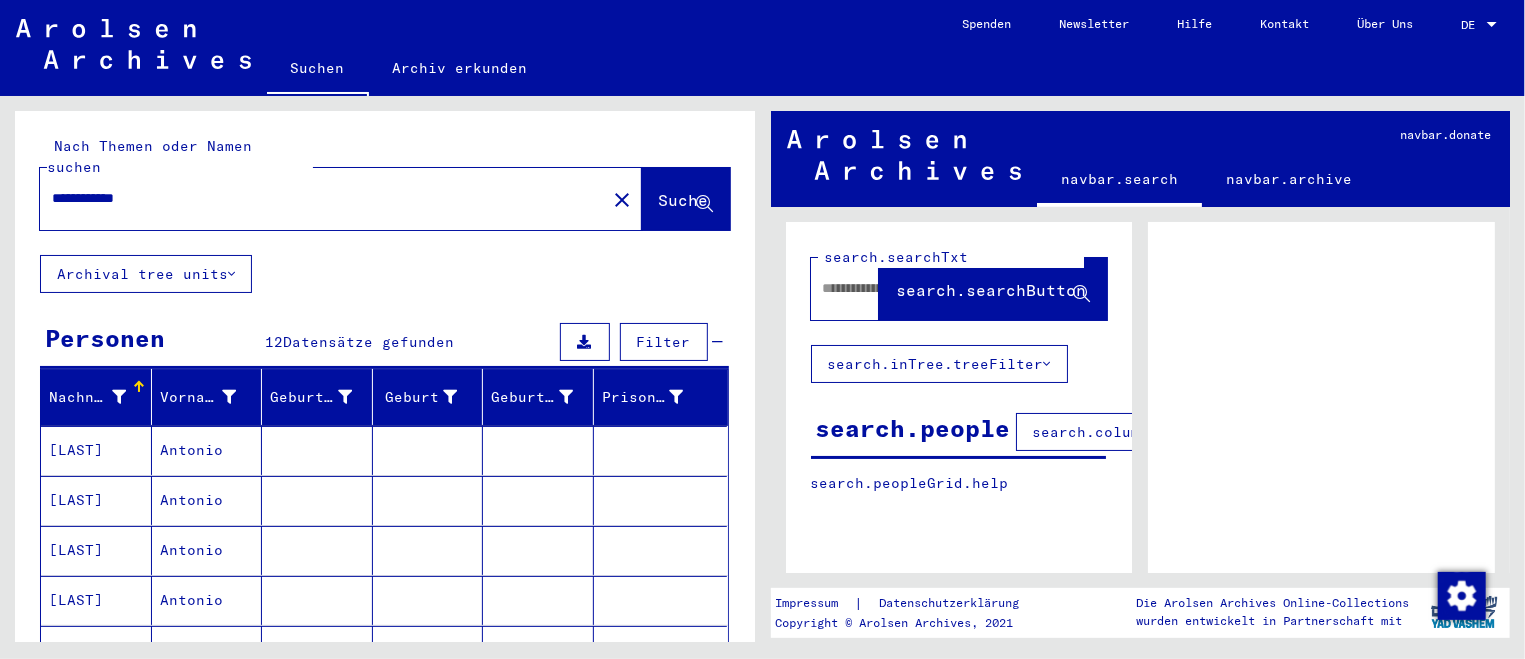 scroll, scrollTop: 166, scrollLeft: 0, axis: vertical 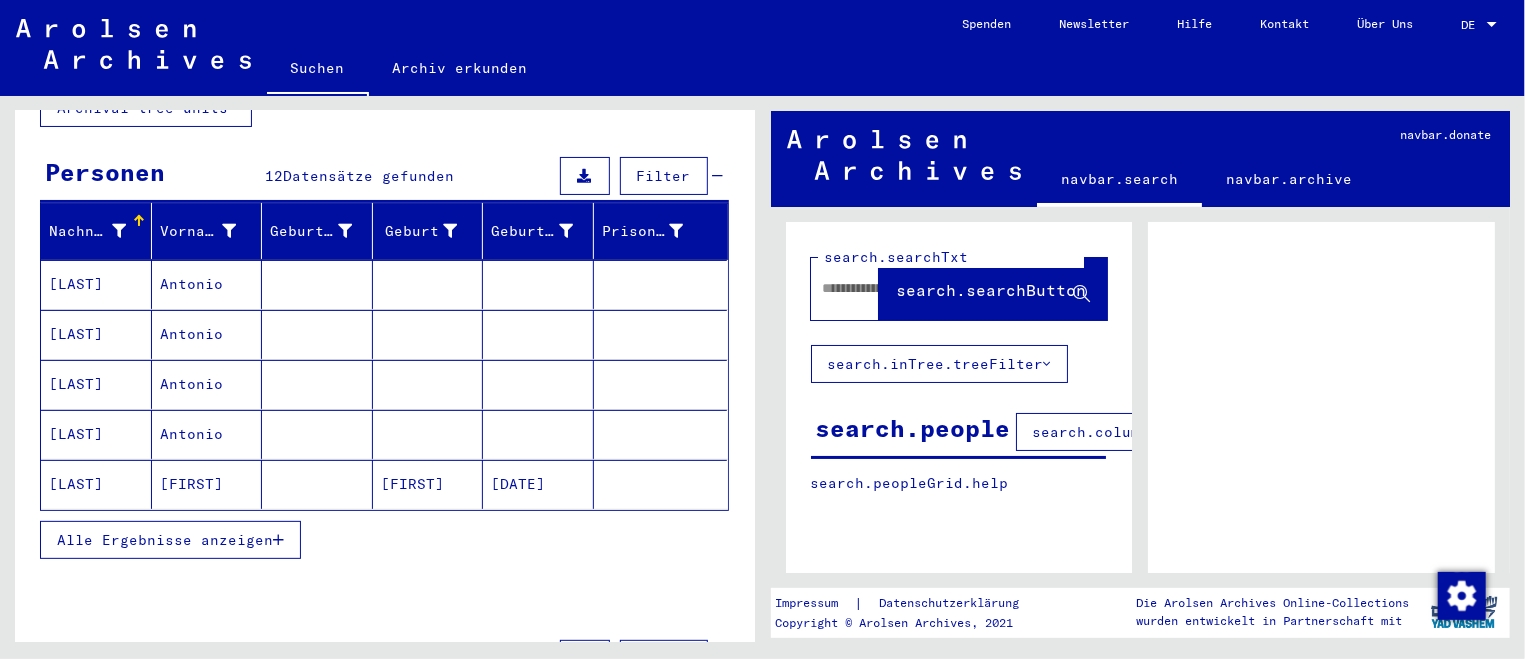 click on "Antonio" at bounding box center [207, 484] 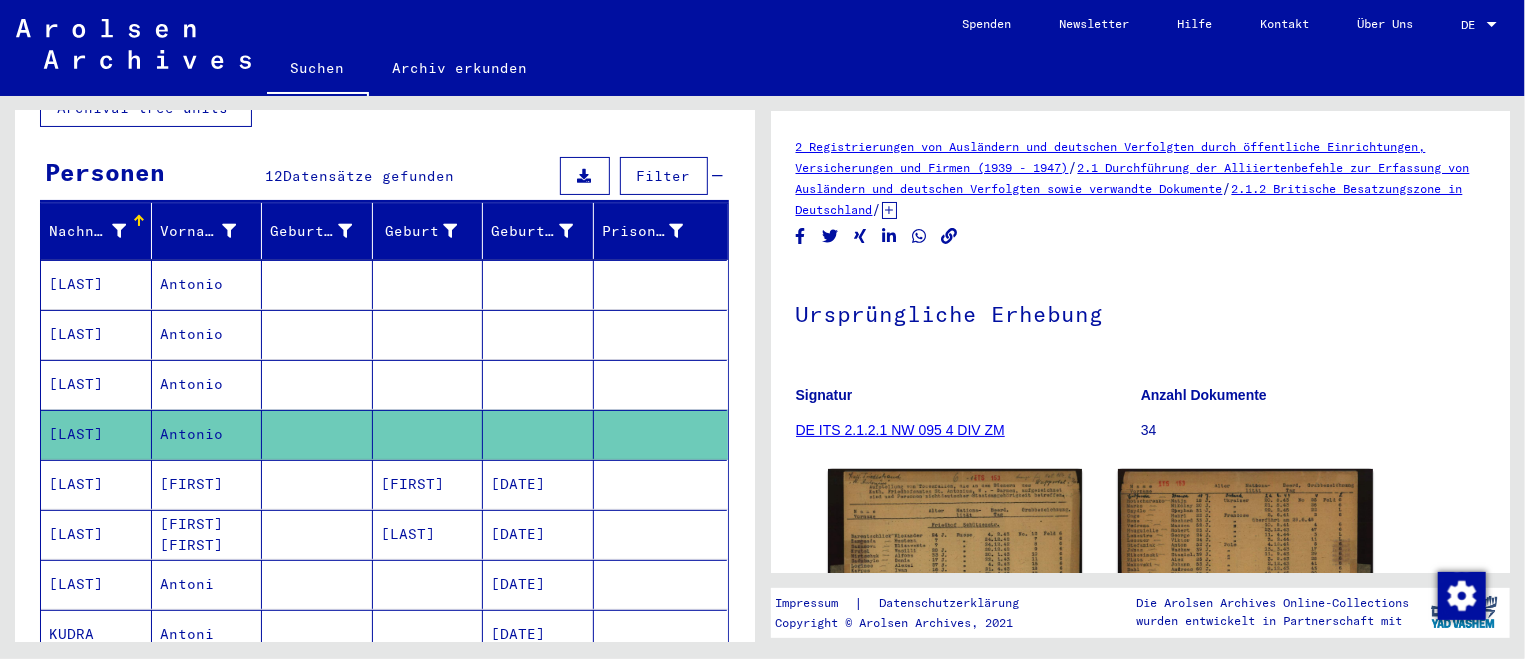 scroll, scrollTop: 0, scrollLeft: 0, axis: both 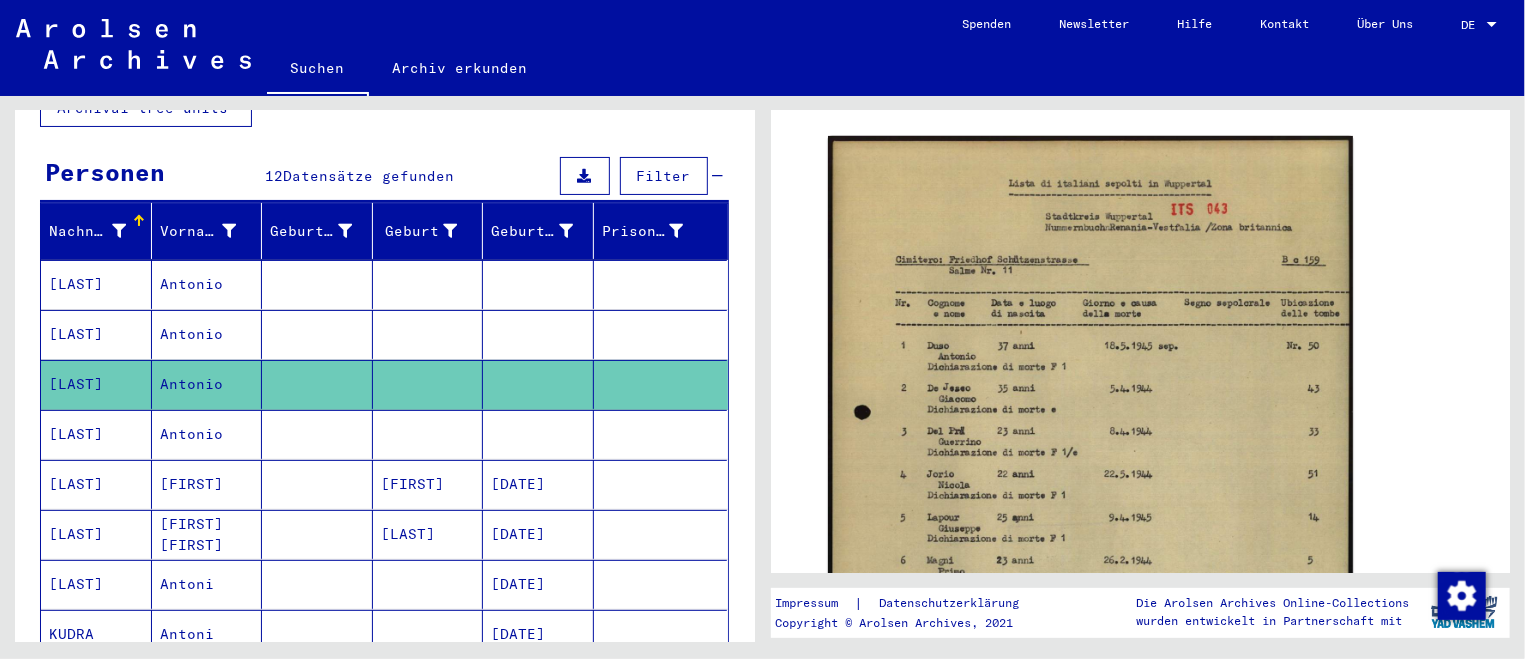 click at bounding box center (317, 334) 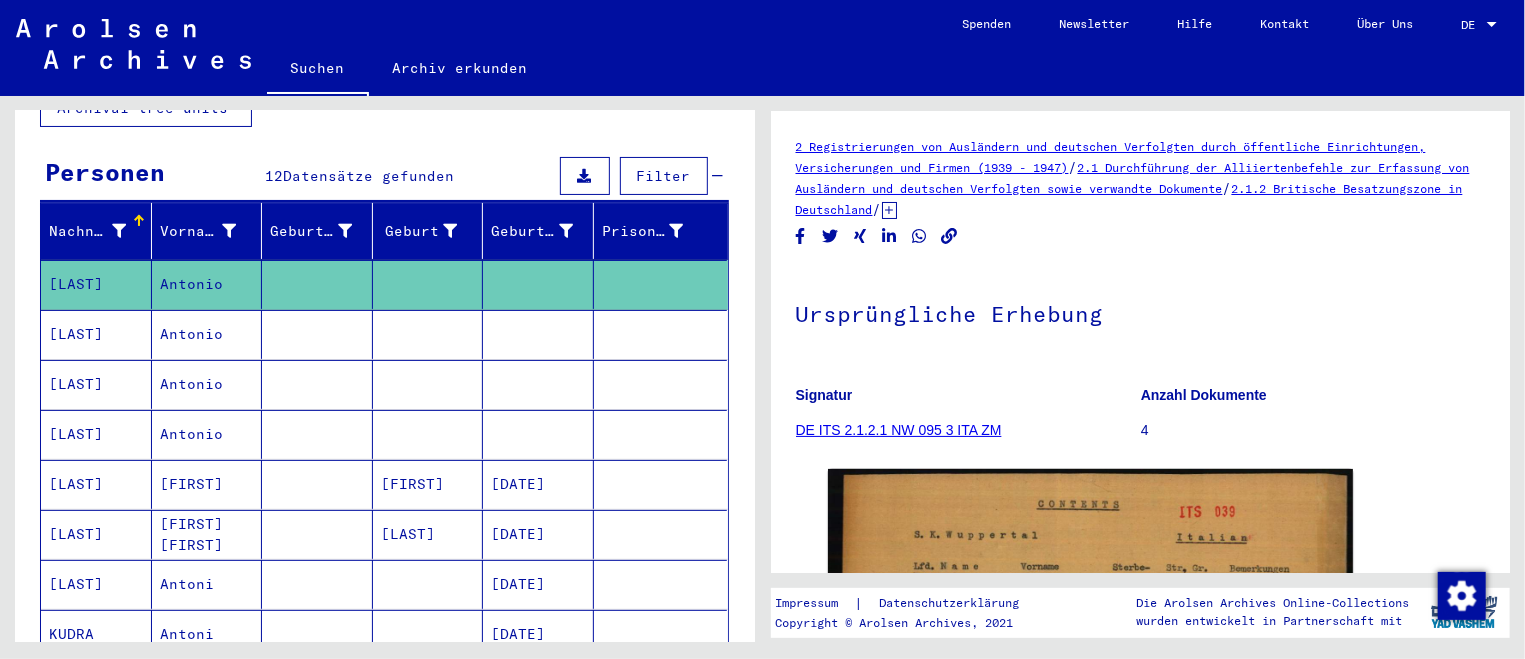 scroll, scrollTop: 0, scrollLeft: 0, axis: both 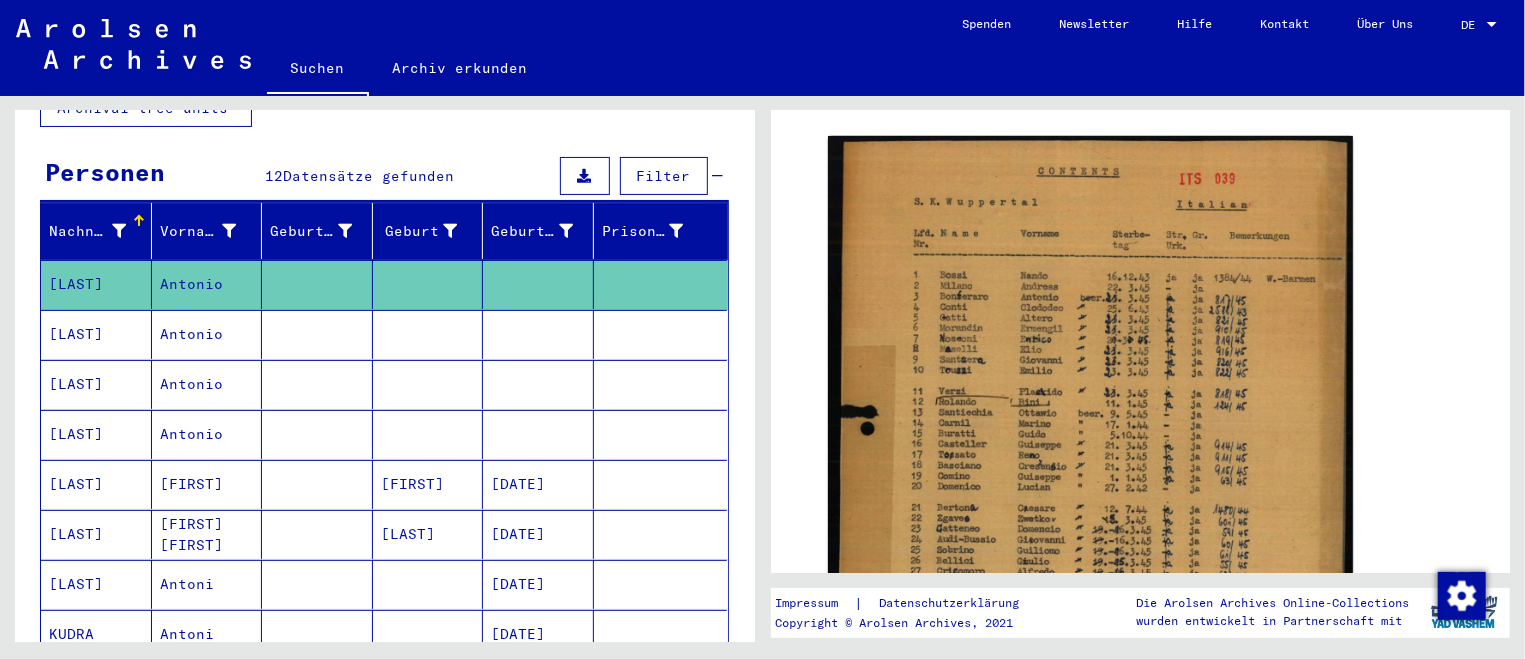 click on "Antonio" at bounding box center [207, 384] 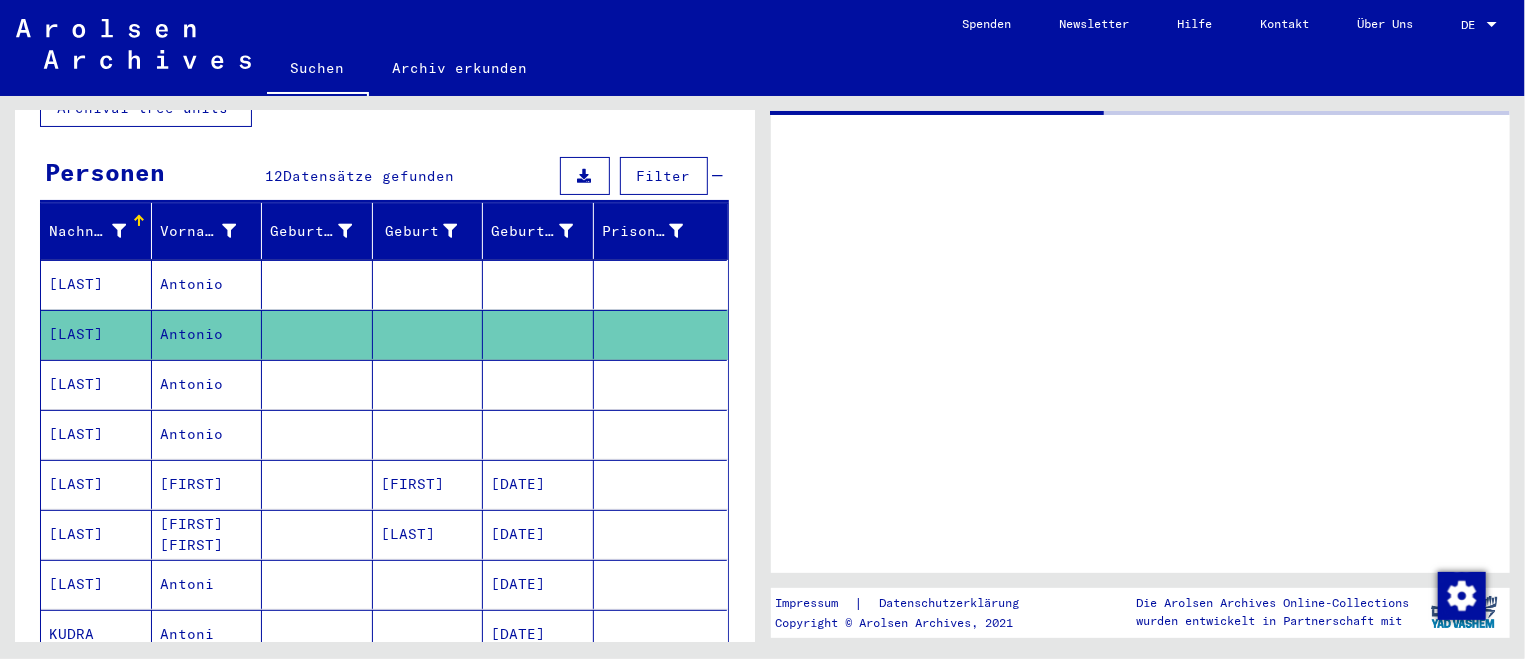 scroll, scrollTop: 0, scrollLeft: 0, axis: both 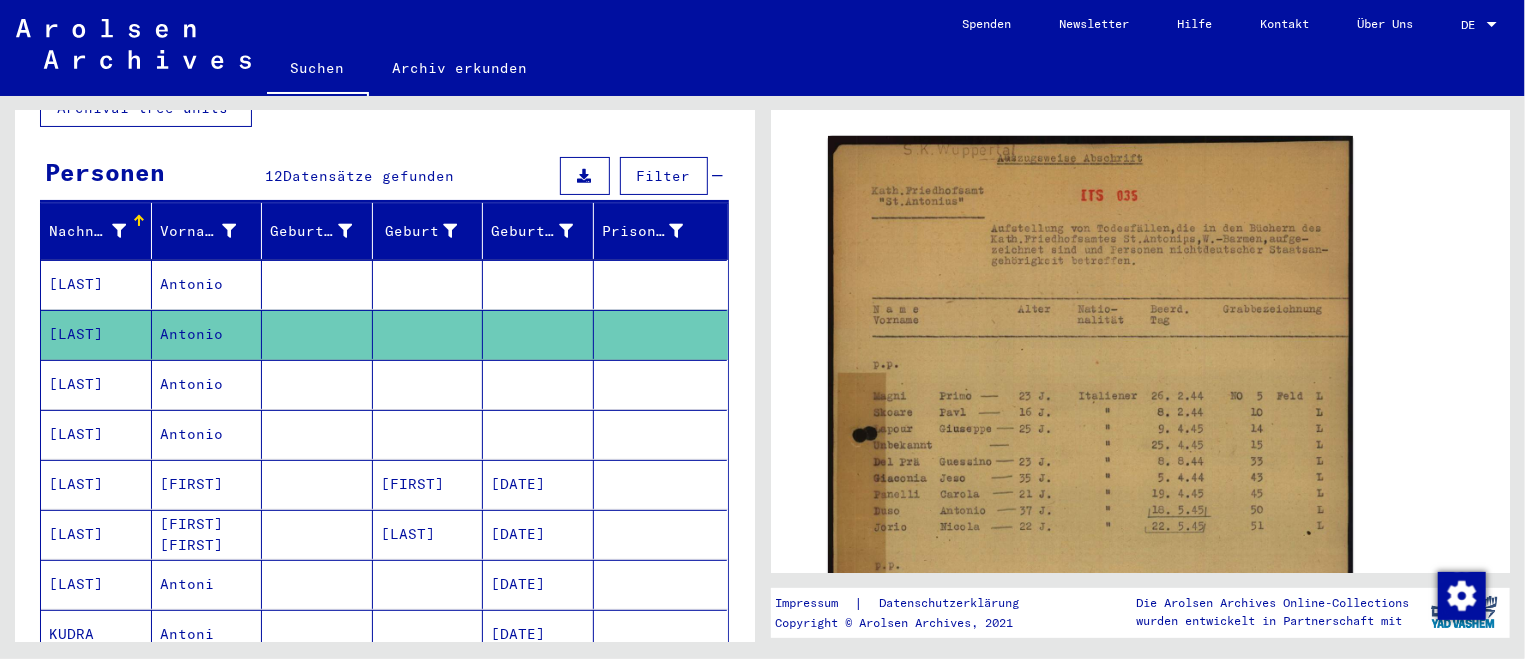 click at bounding box center [428, 434] 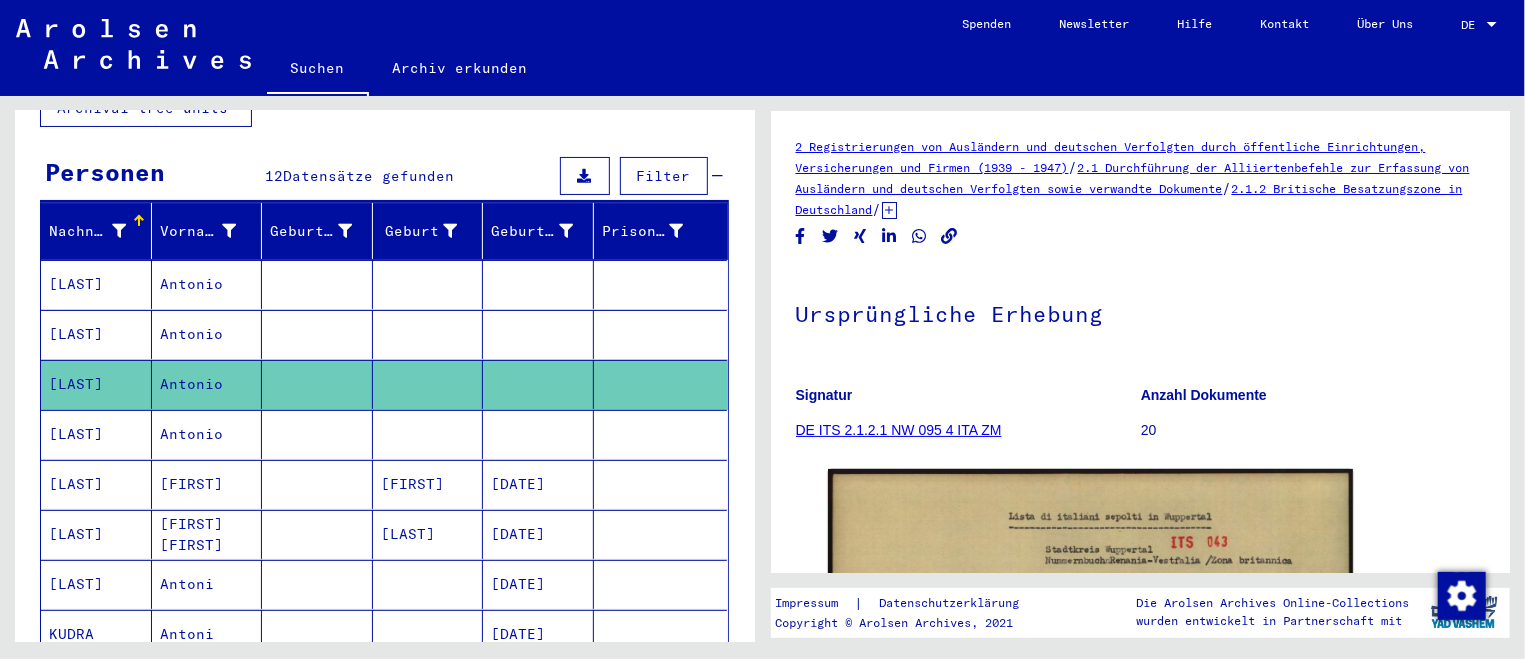 scroll, scrollTop: 0, scrollLeft: 0, axis: both 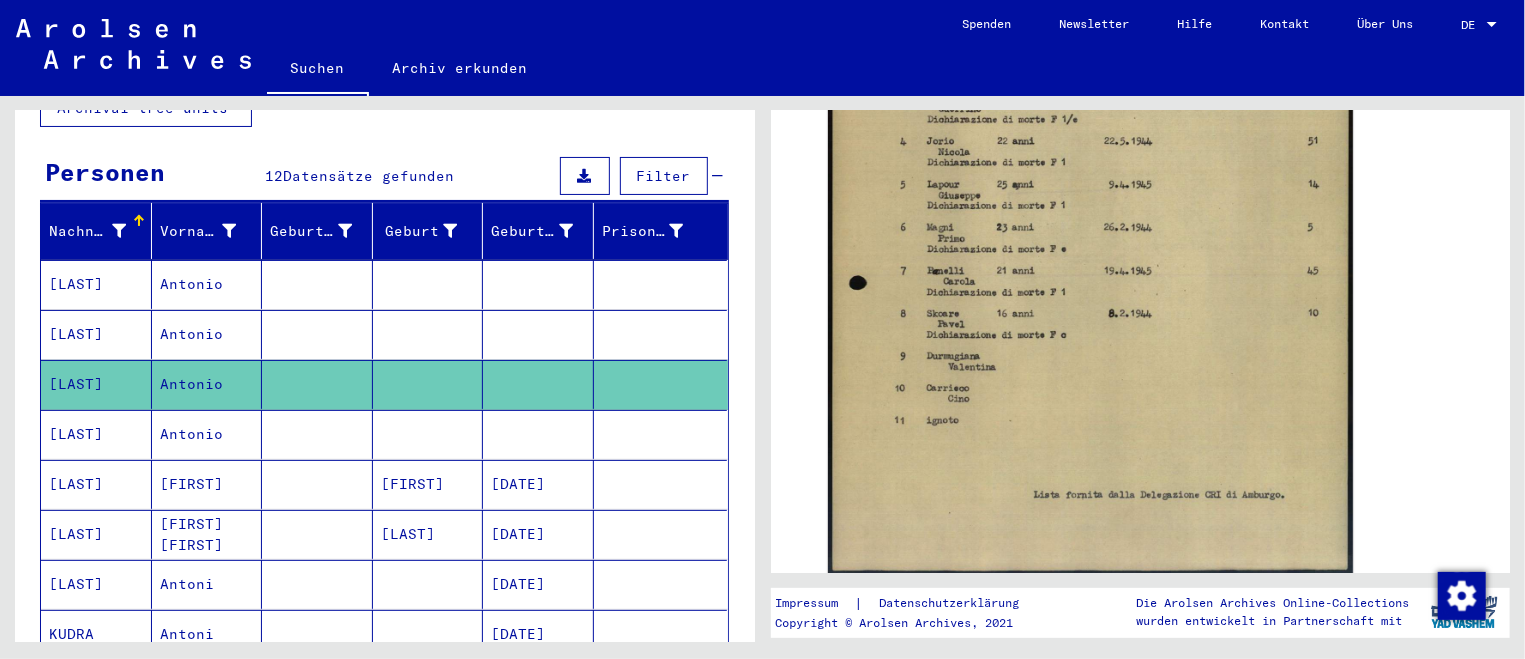 click on "Antonio" at bounding box center [207, 484] 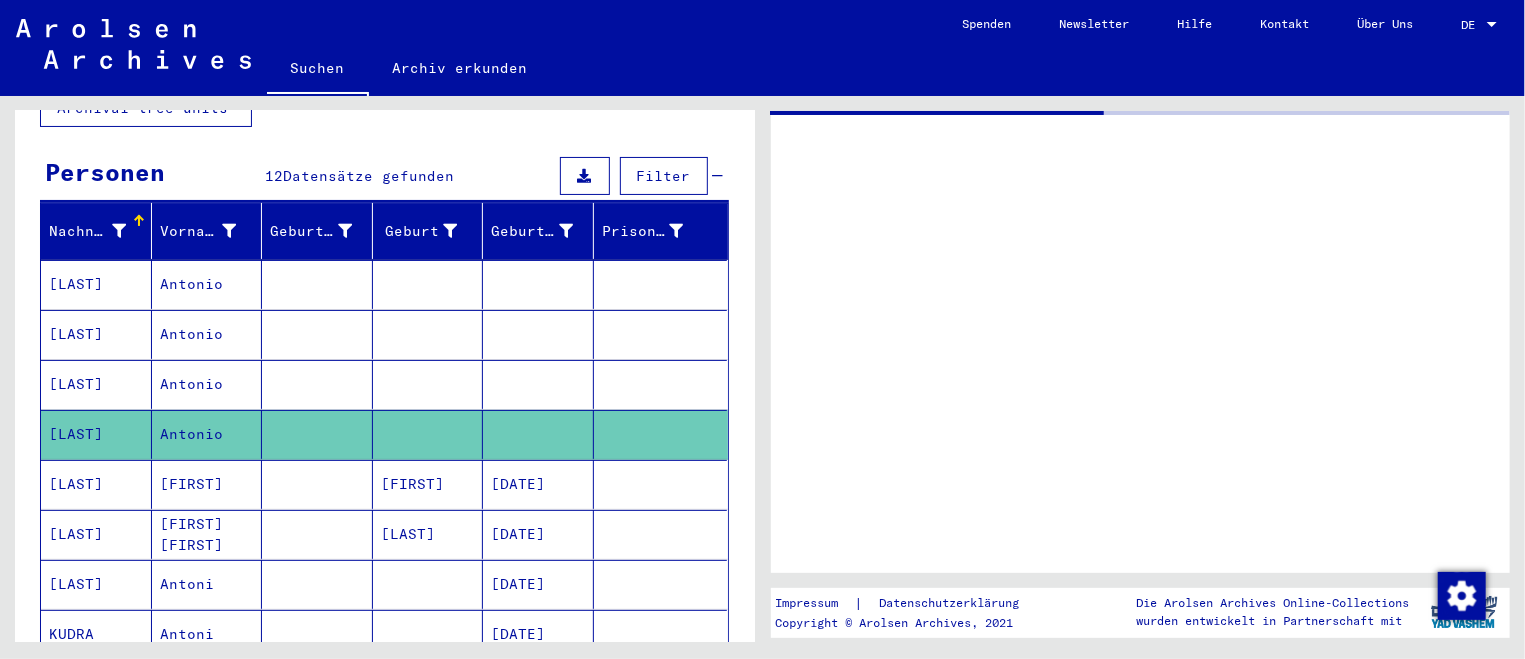 scroll, scrollTop: 0, scrollLeft: 0, axis: both 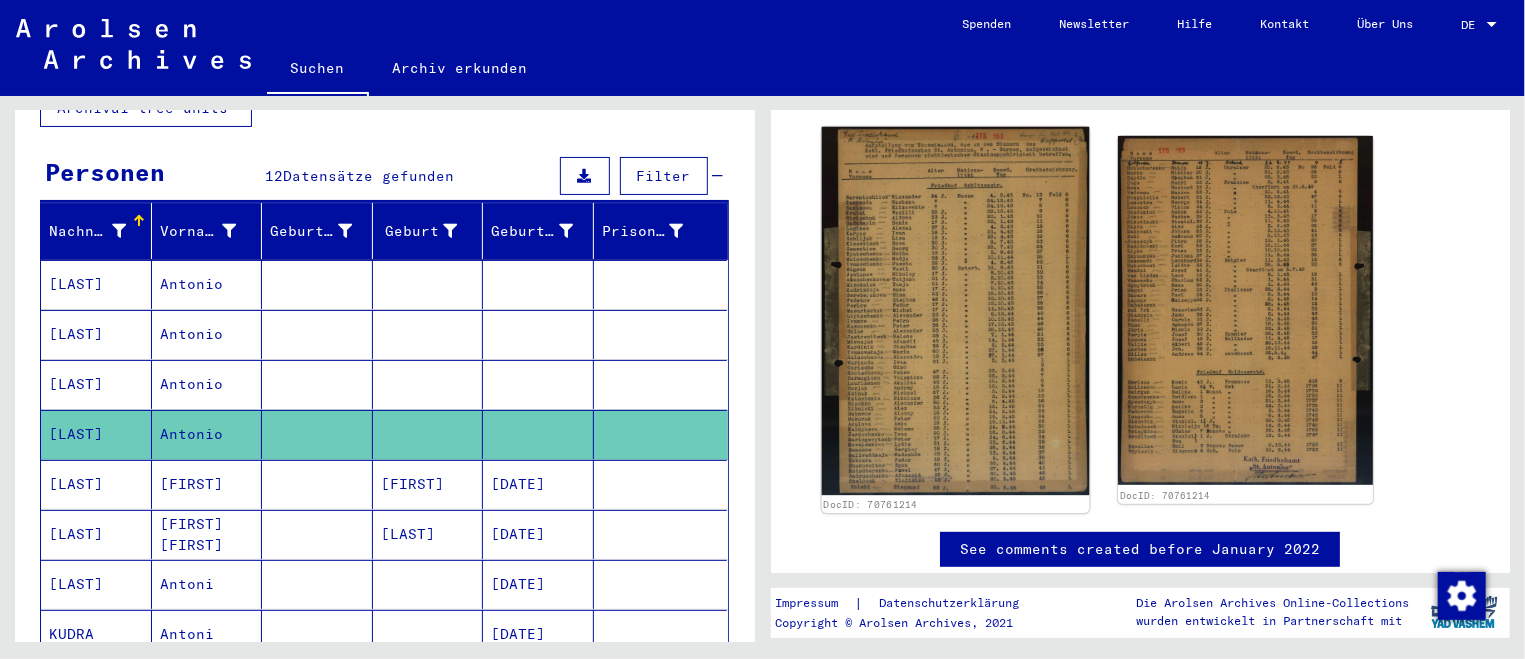 click 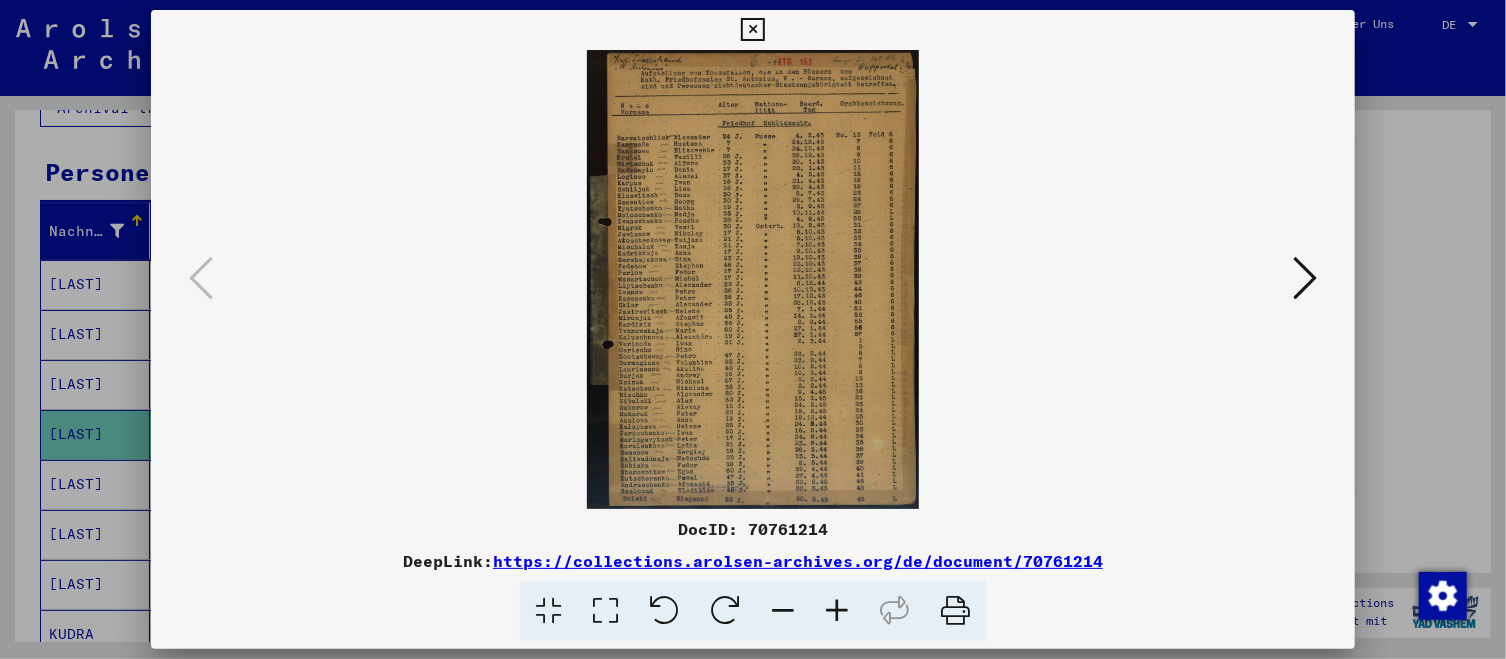 click at bounding box center [837, 611] 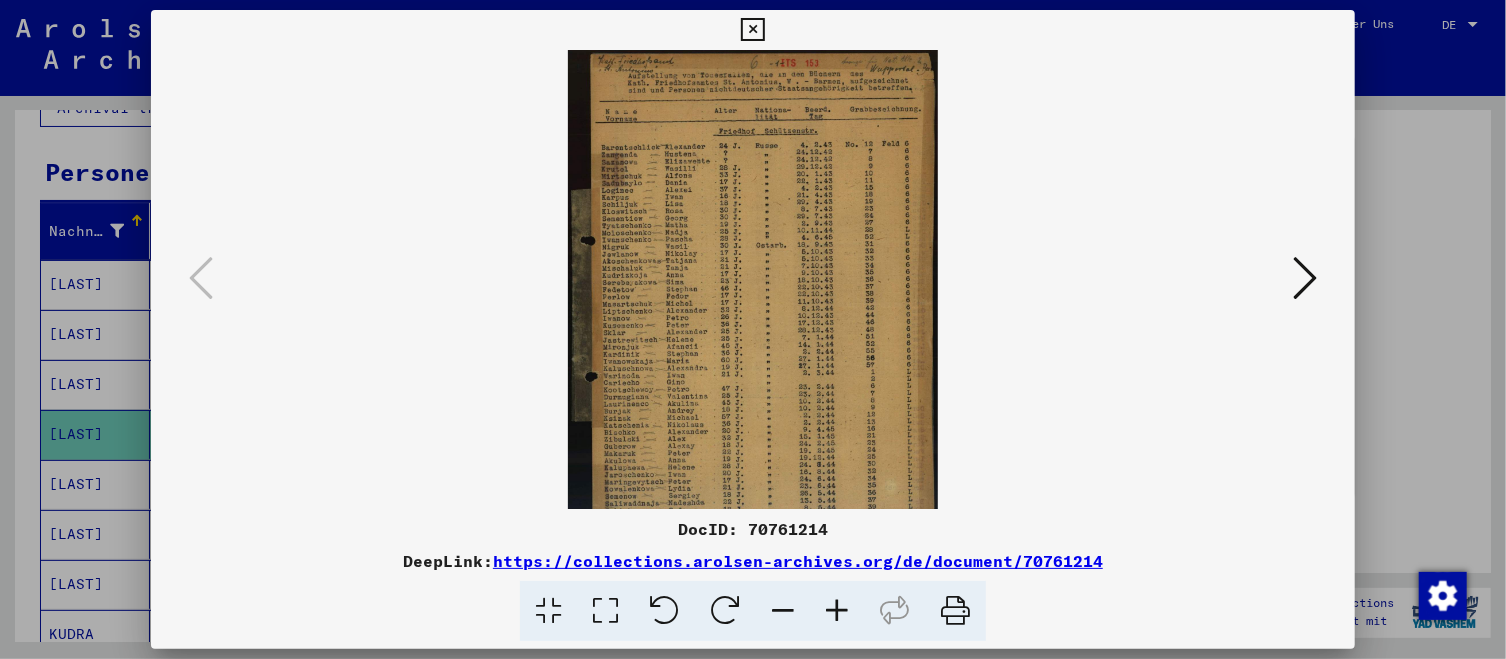 click at bounding box center [837, 611] 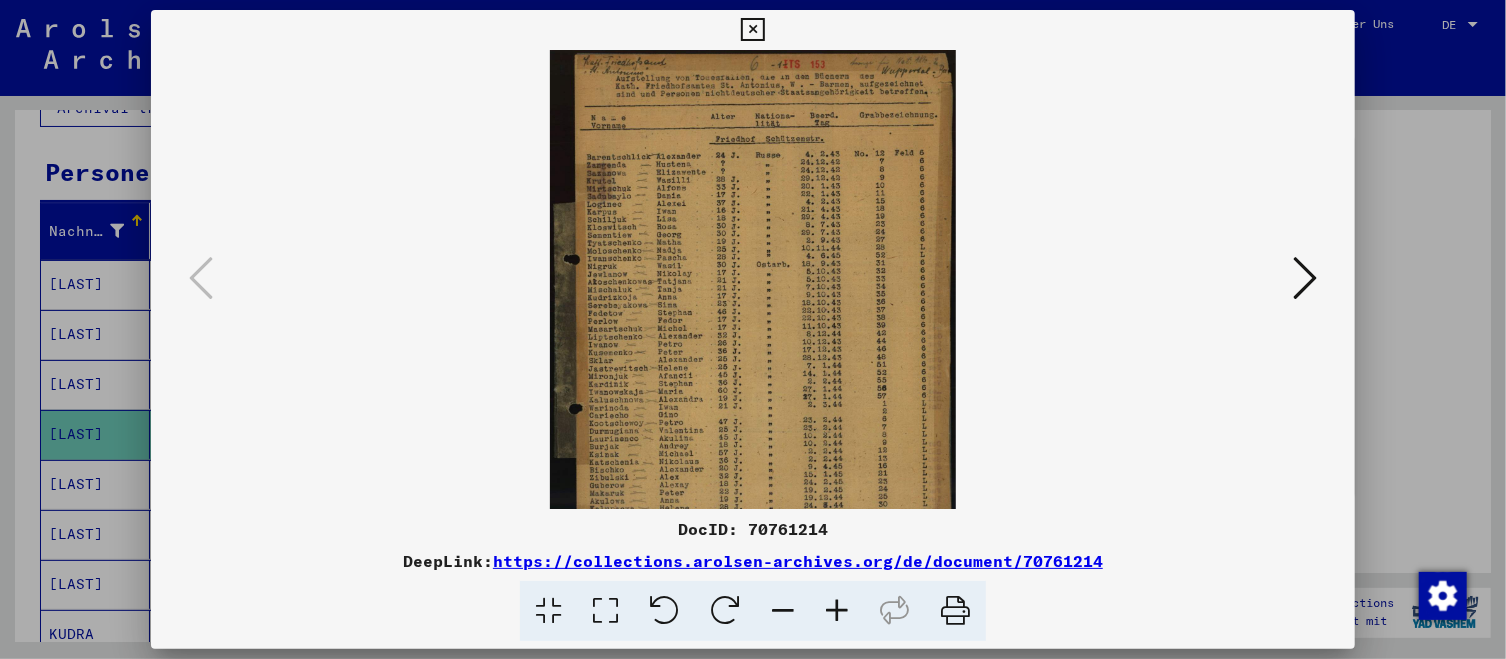click at bounding box center (837, 611) 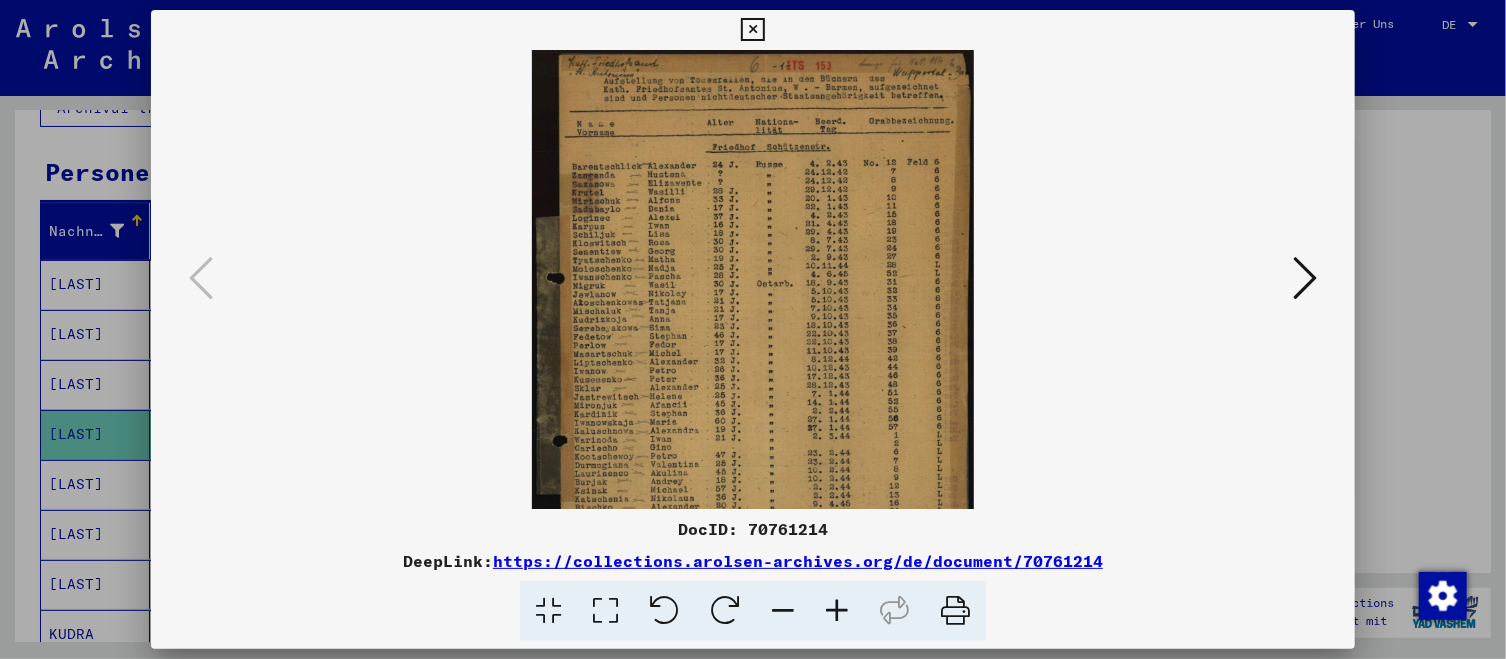 click at bounding box center [837, 611] 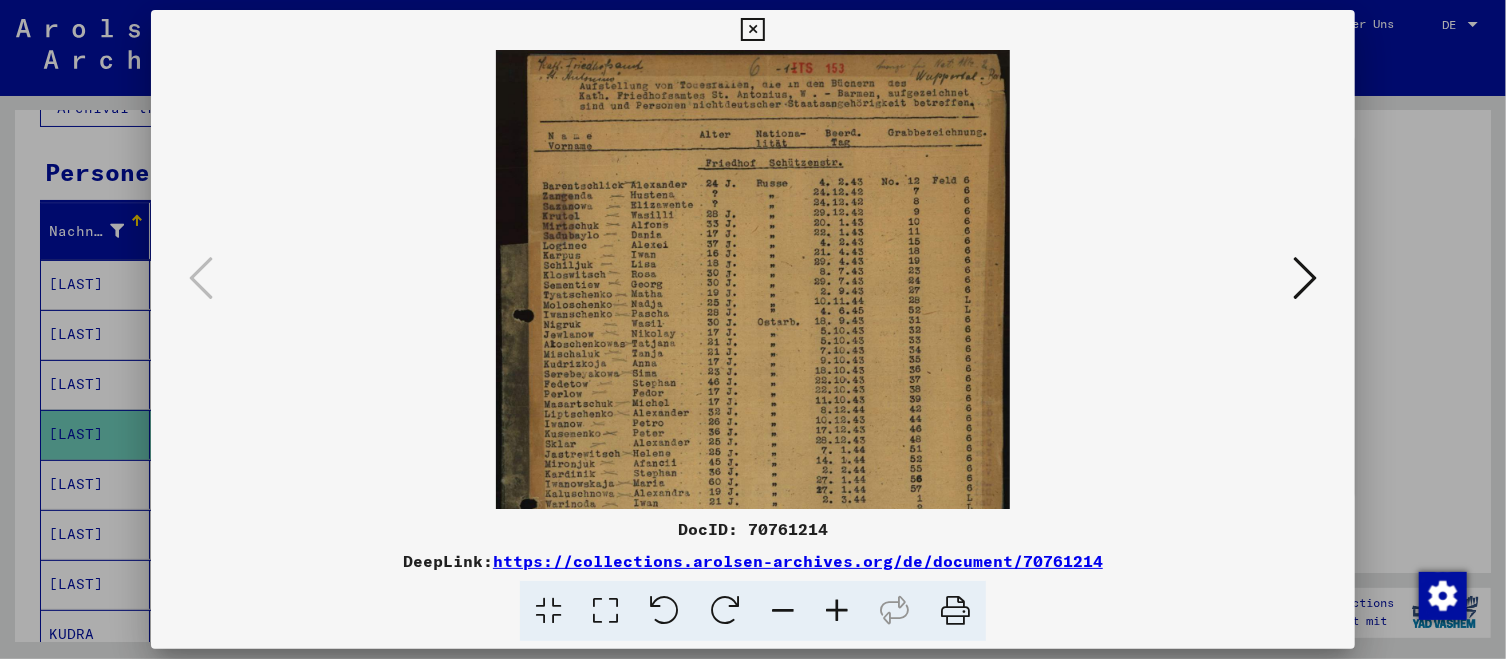 click at bounding box center [837, 611] 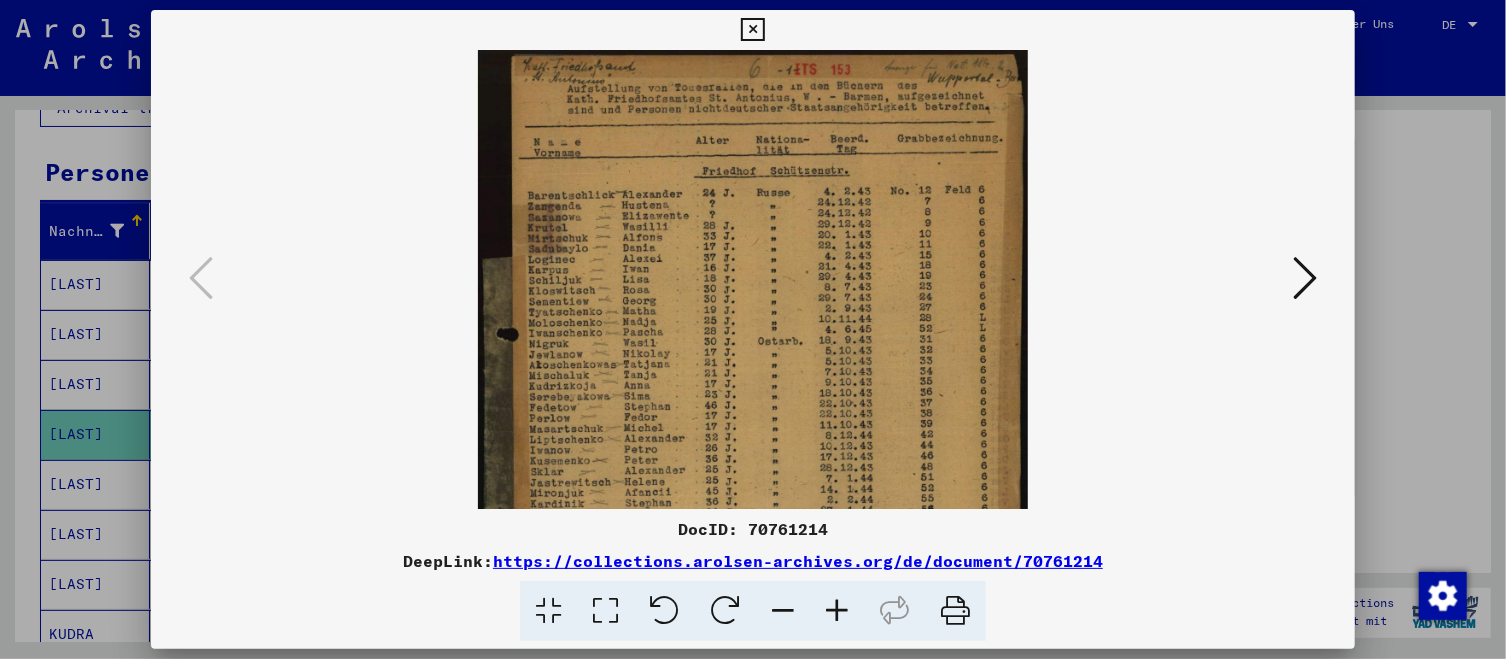 click at bounding box center [837, 611] 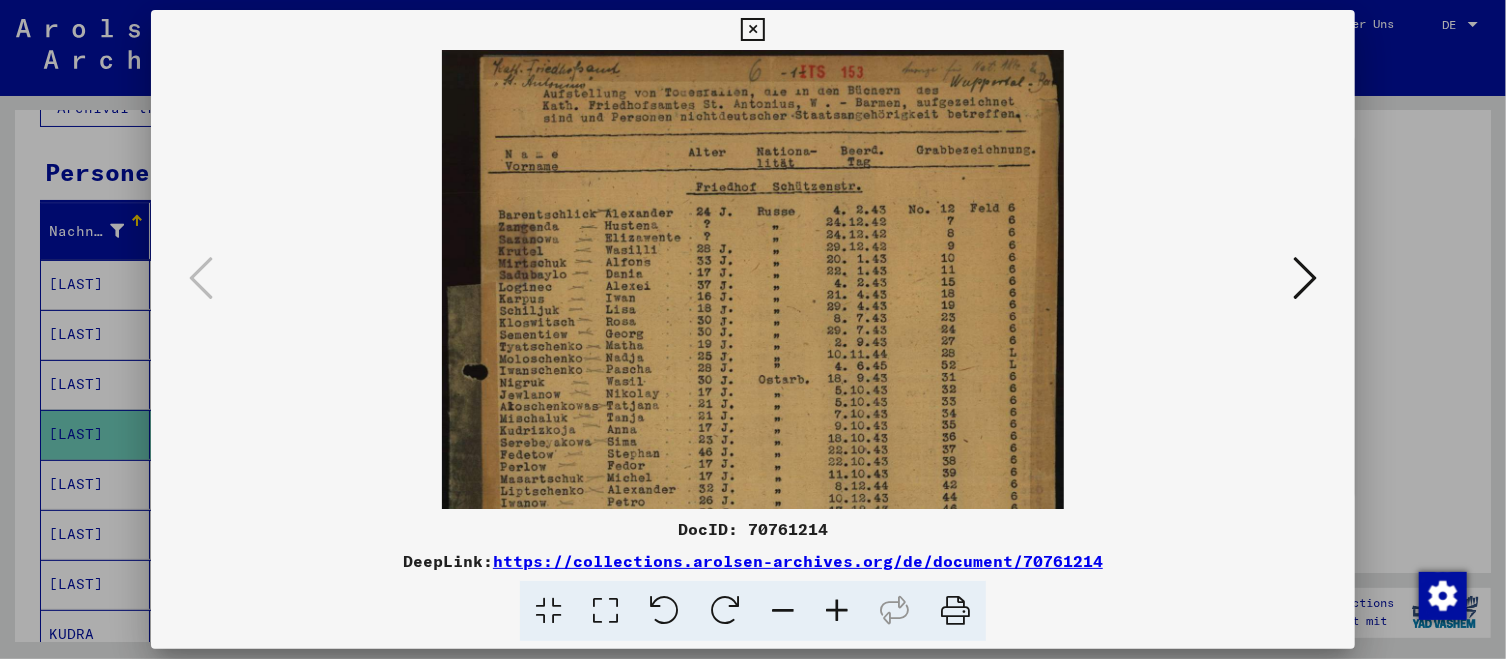 click at bounding box center (837, 611) 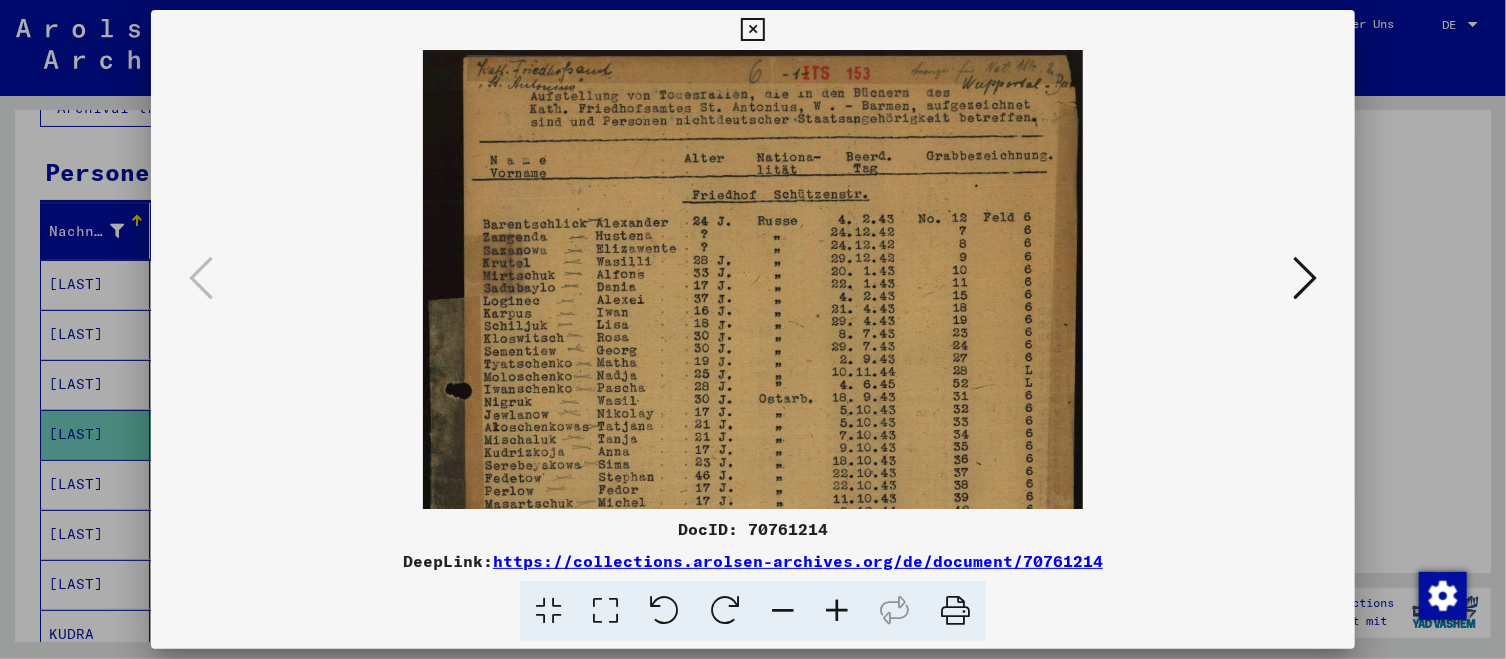 click at bounding box center (837, 611) 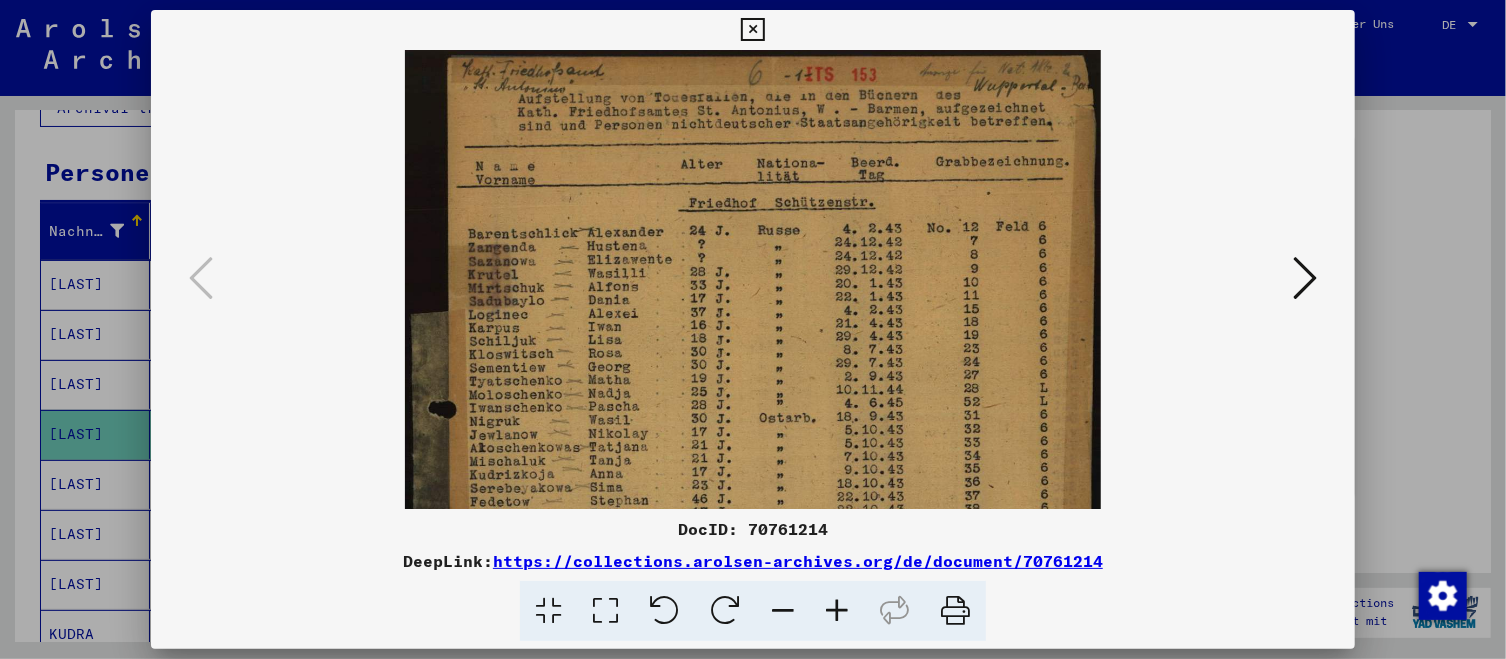 click at bounding box center (752, 529) 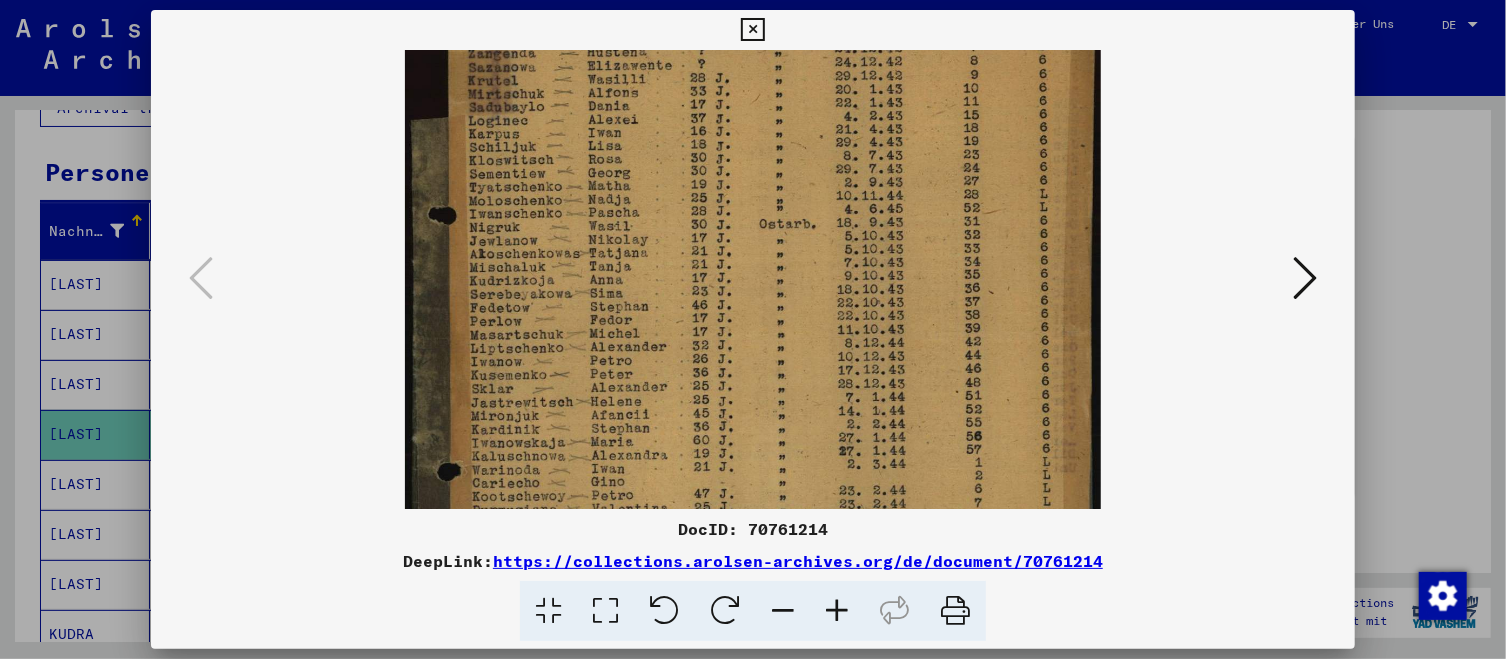 drag, startPoint x: 777, startPoint y: 348, endPoint x: 776, endPoint y: 155, distance: 193.0026 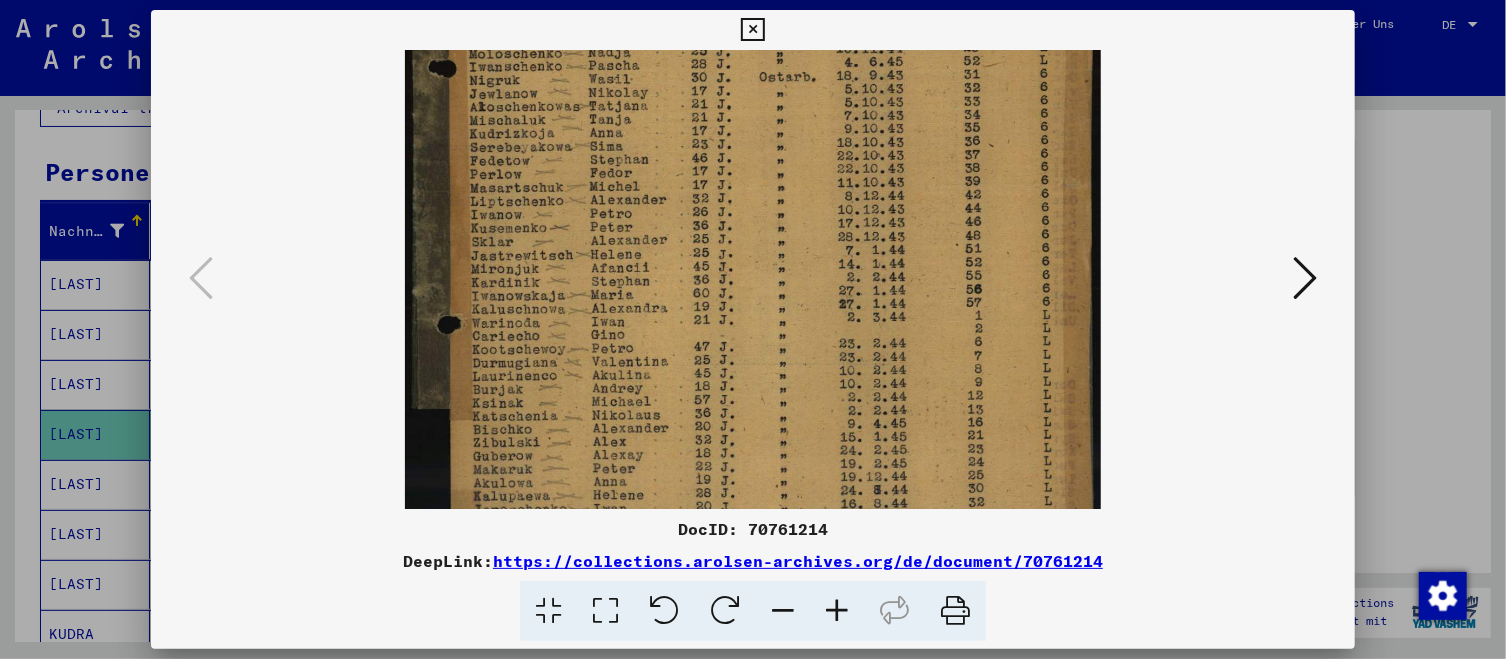 scroll, scrollTop: 374, scrollLeft: 0, axis: vertical 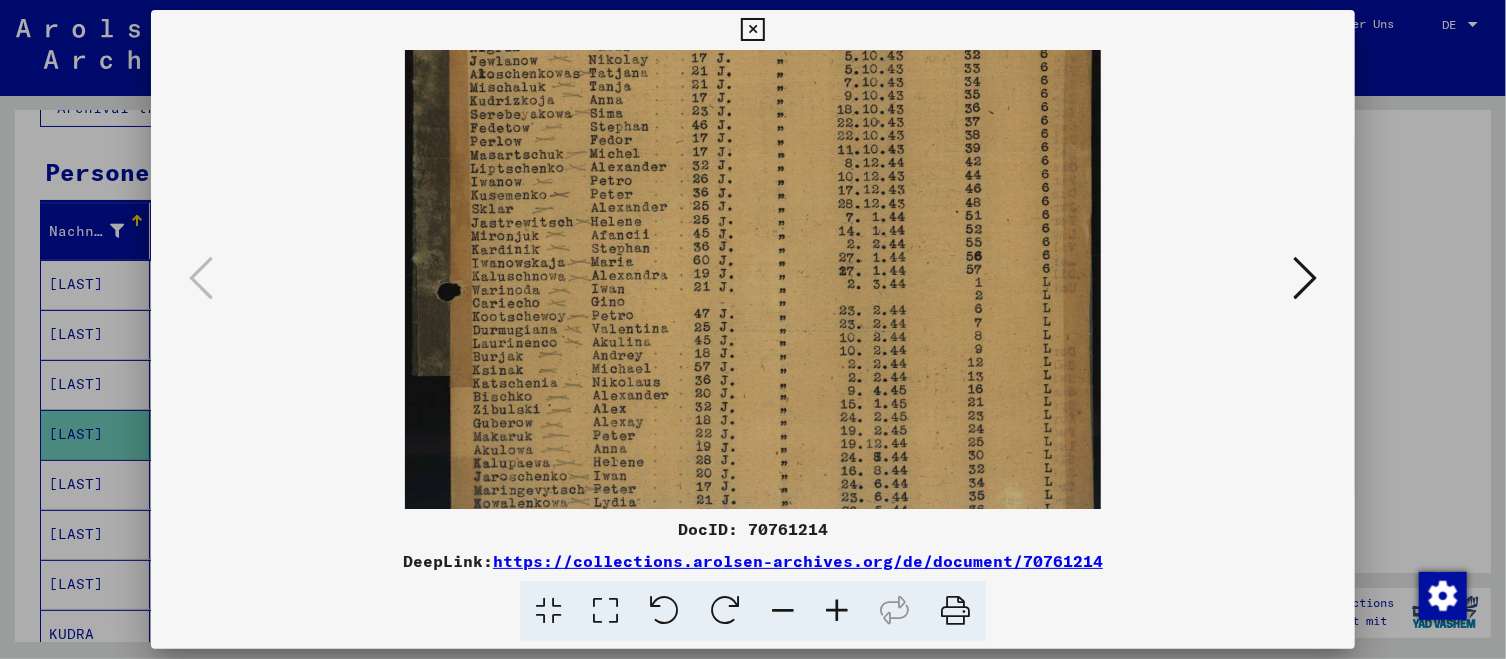 drag, startPoint x: 742, startPoint y: 371, endPoint x: 742, endPoint y: 191, distance: 180 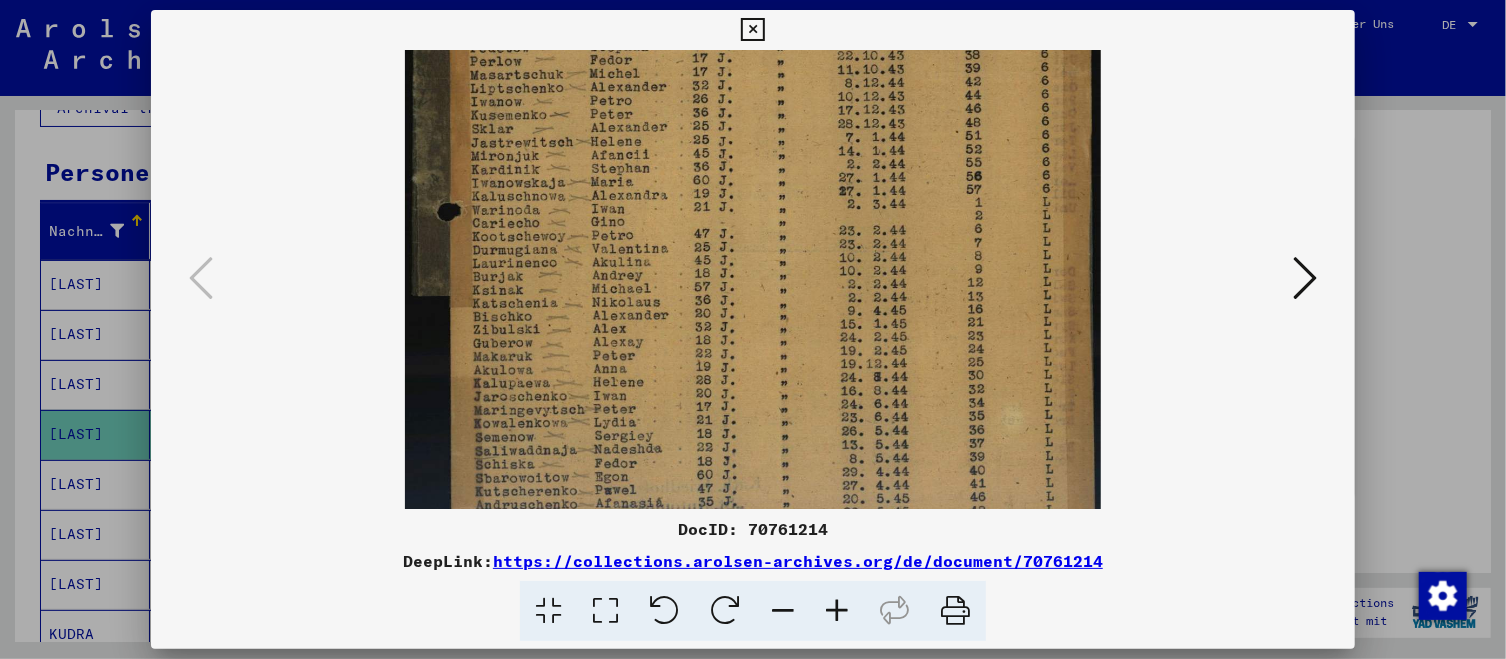 scroll, scrollTop: 499, scrollLeft: 0, axis: vertical 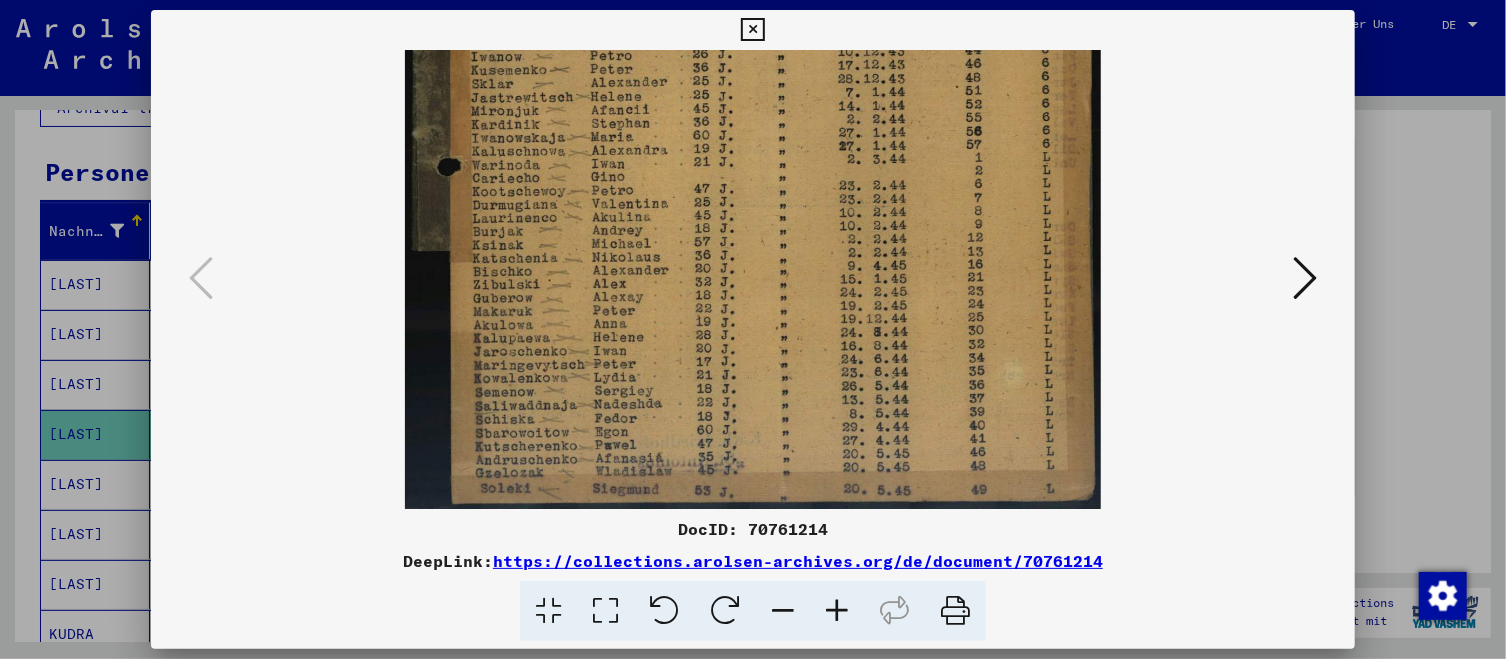drag, startPoint x: 623, startPoint y: 420, endPoint x: 657, endPoint y: 188, distance: 234.47815 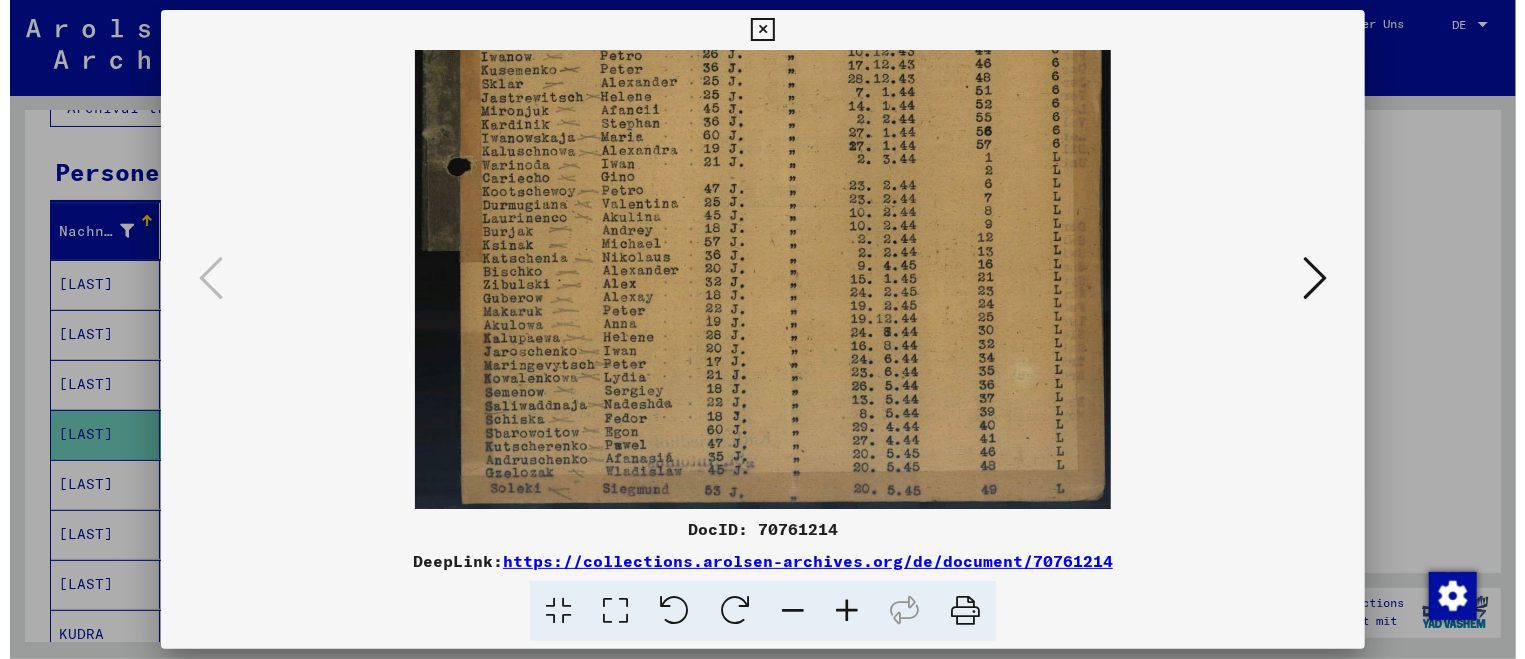 scroll, scrollTop: 0, scrollLeft: 0, axis: both 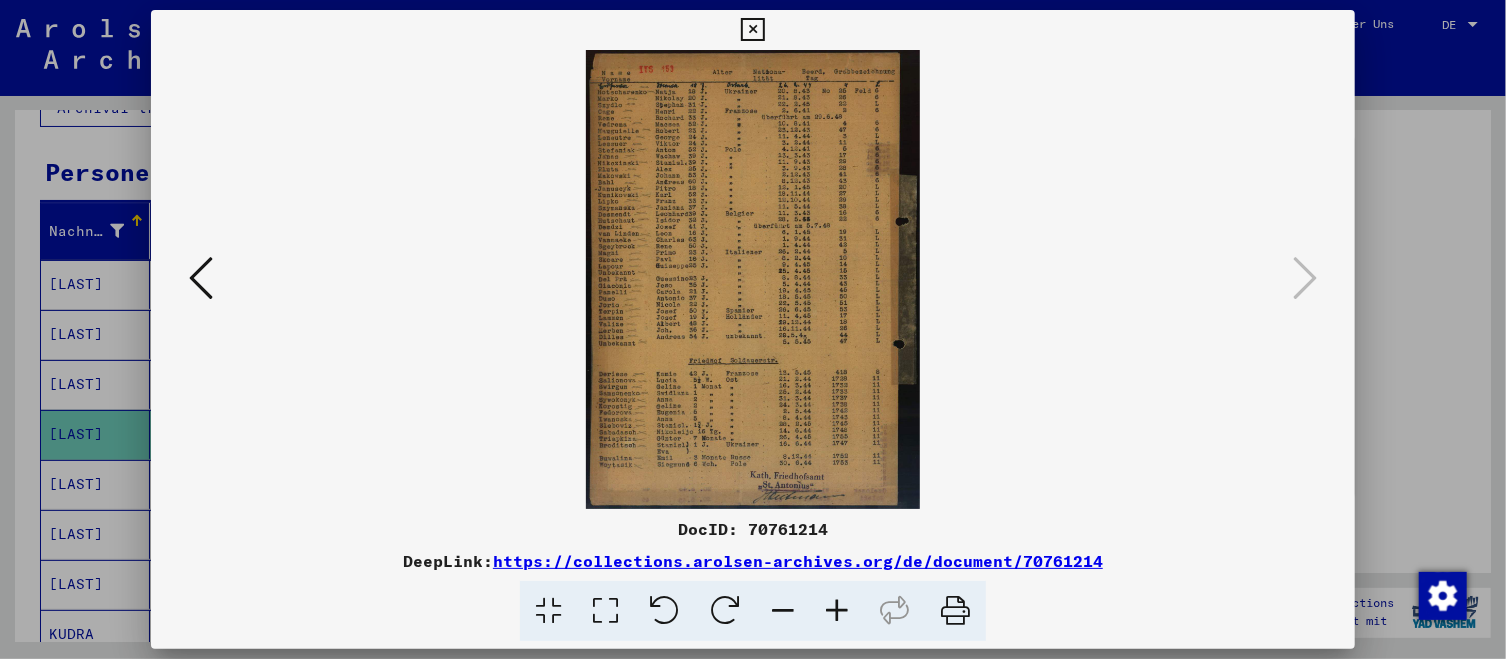 click at bounding box center [753, 279] 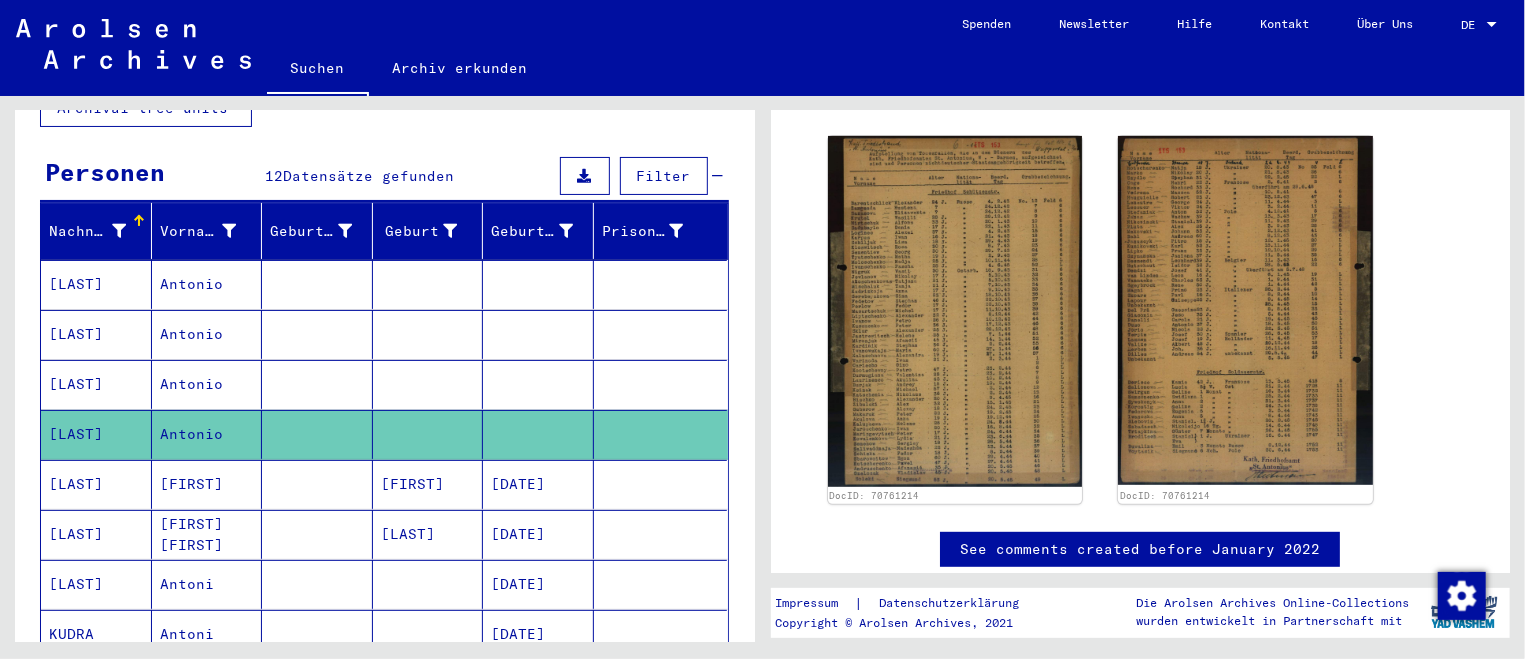 click at bounding box center (317, 334) 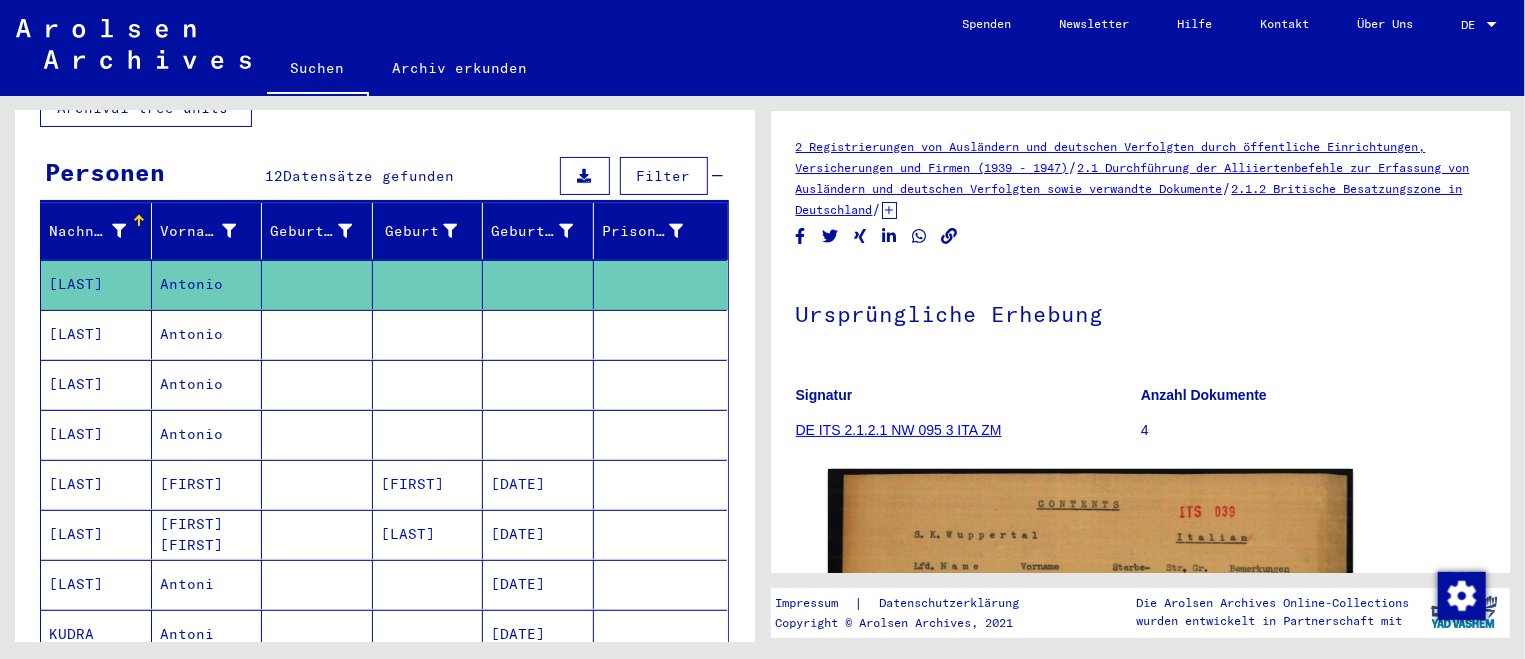scroll, scrollTop: 0, scrollLeft: 0, axis: both 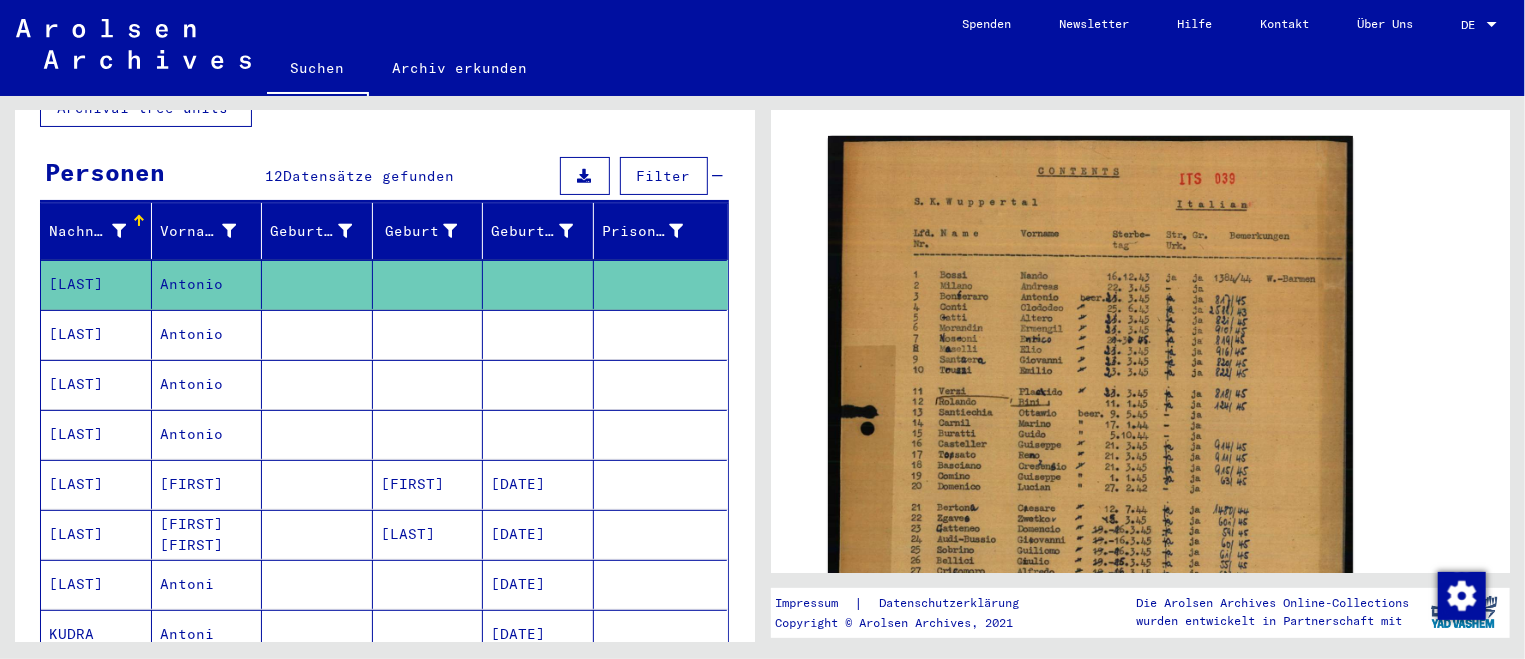 click 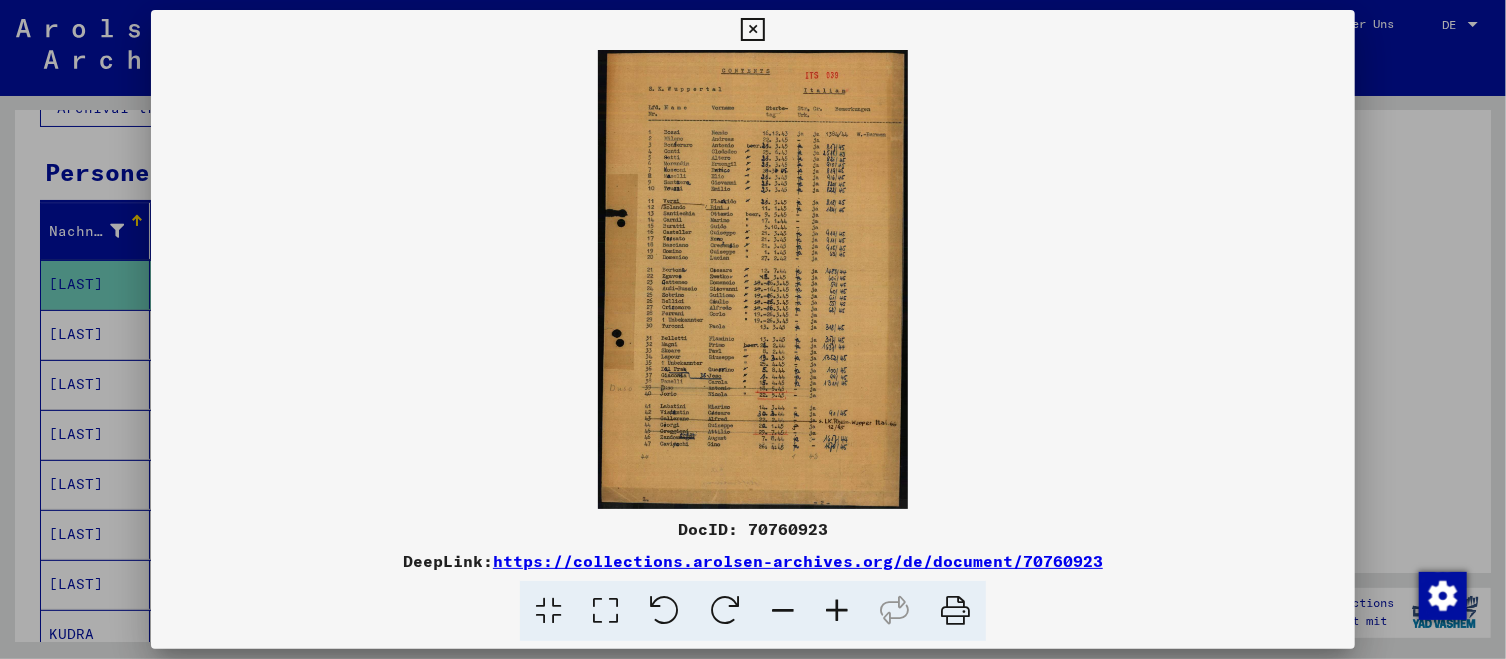 click at bounding box center (837, 611) 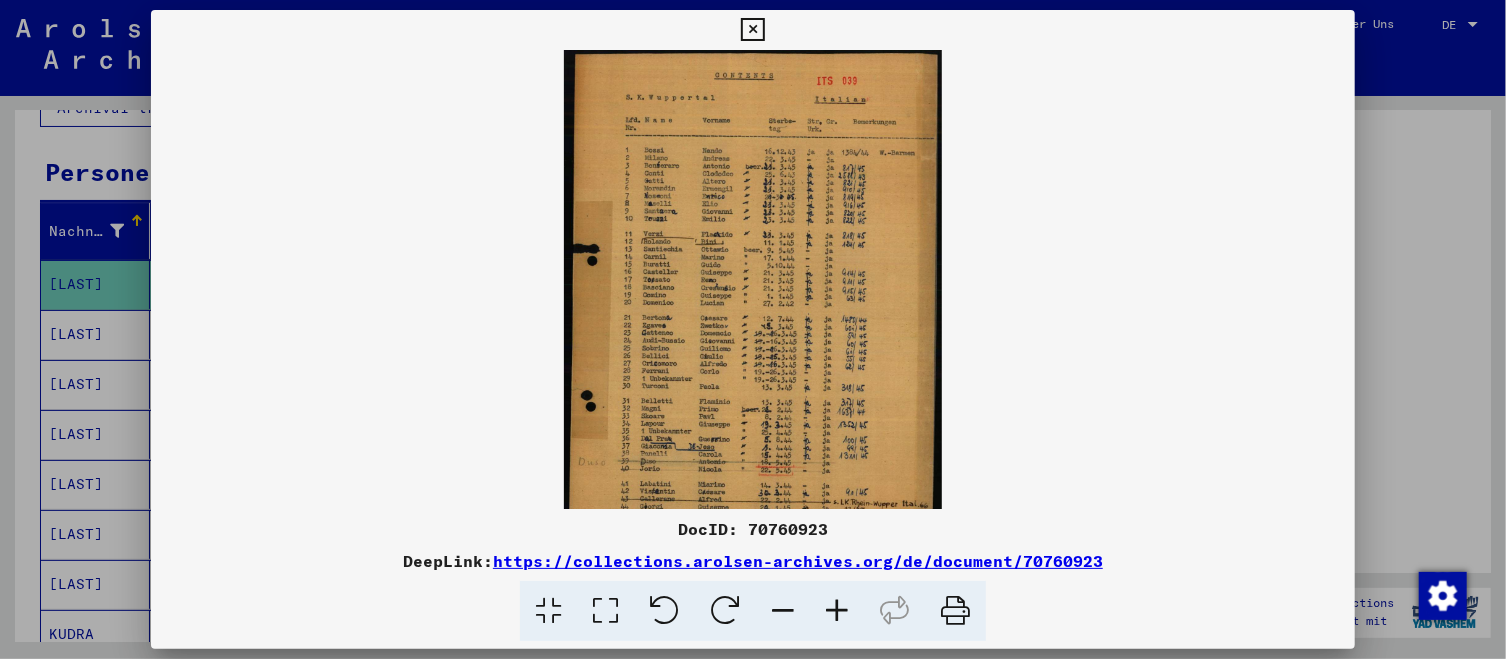 click at bounding box center (837, 611) 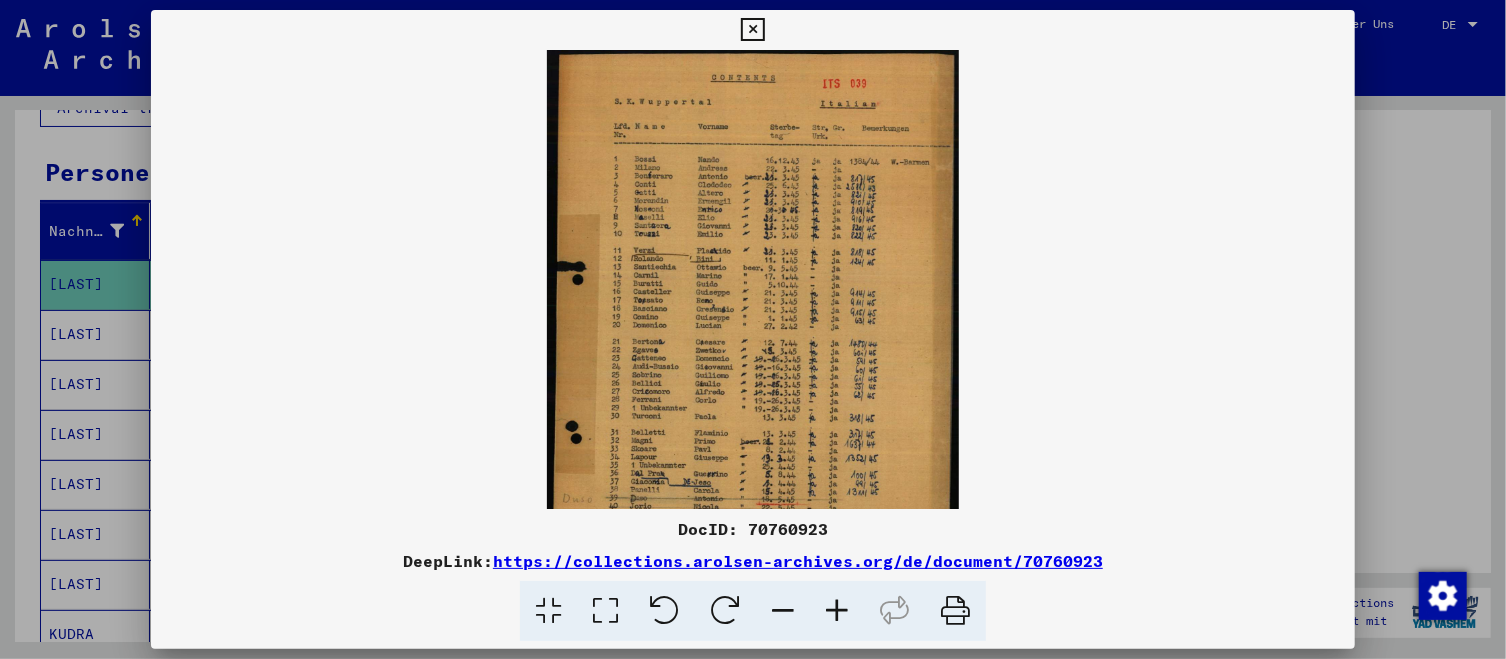 click at bounding box center (837, 611) 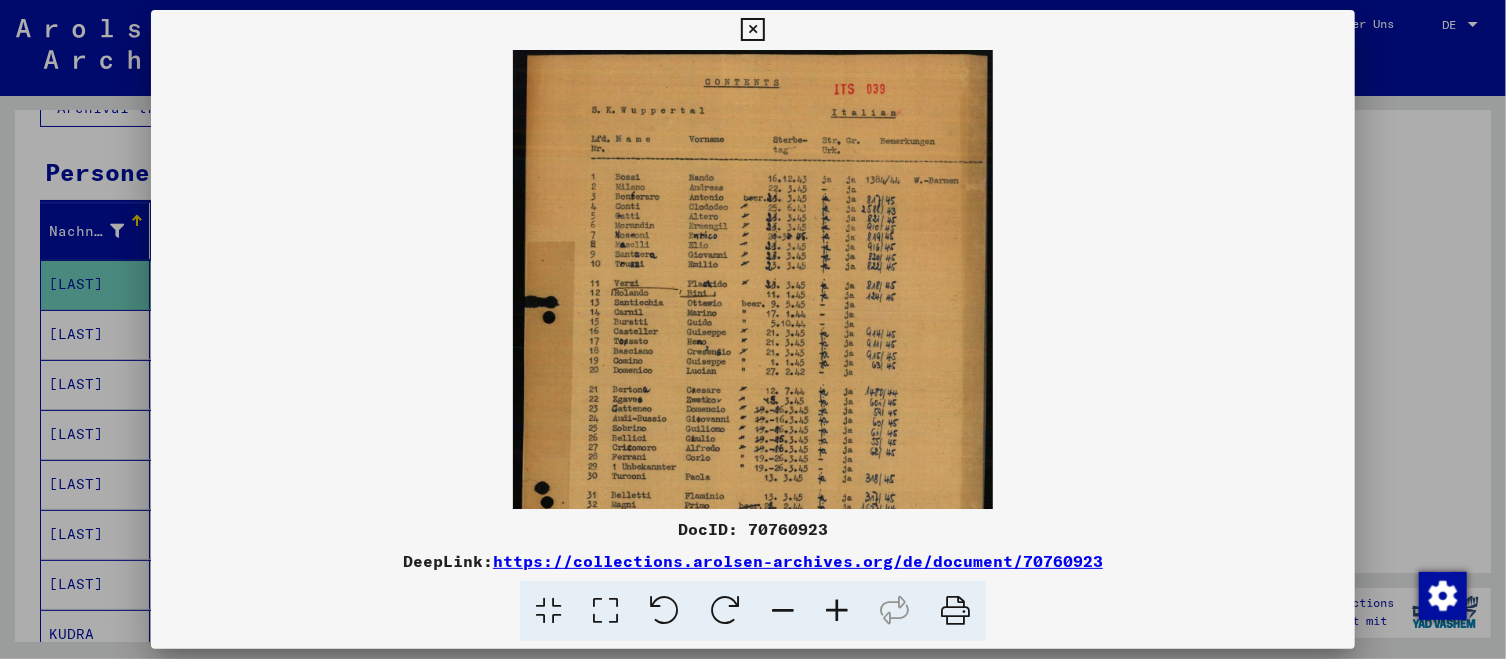 click at bounding box center [837, 611] 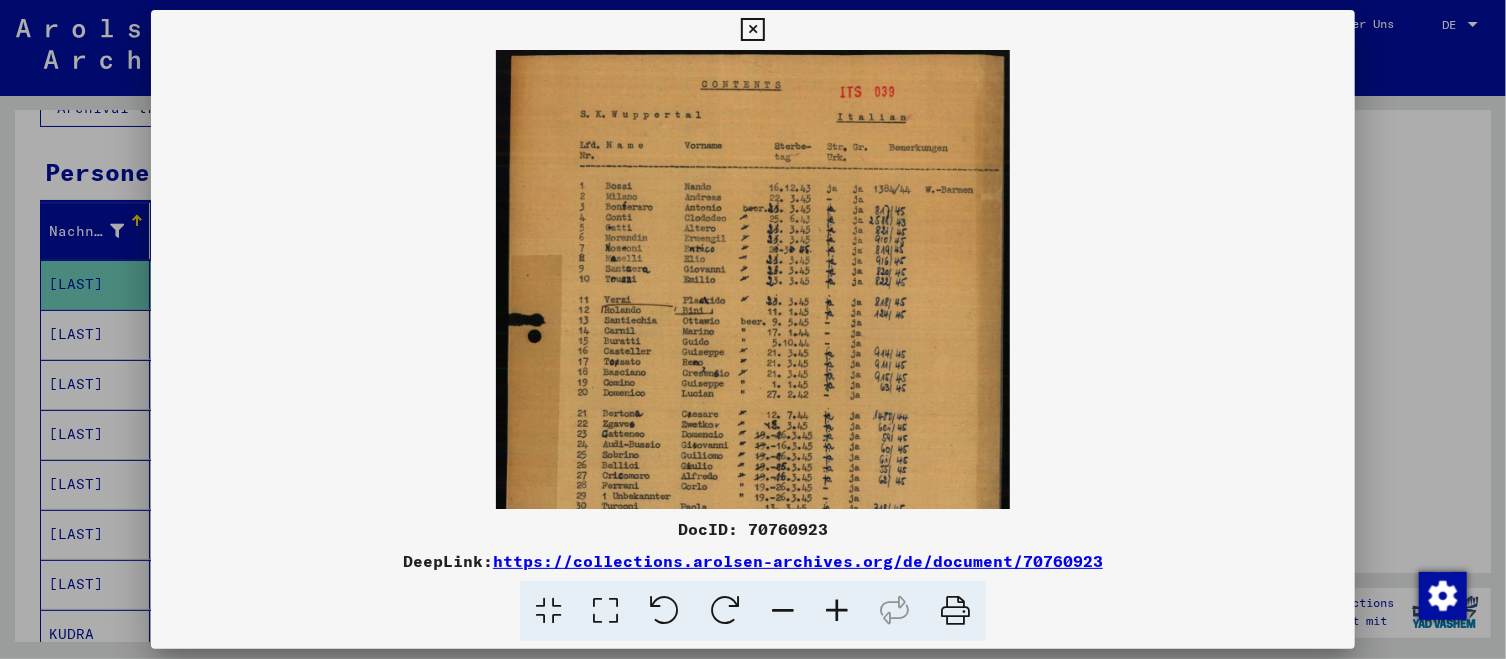 click at bounding box center (837, 611) 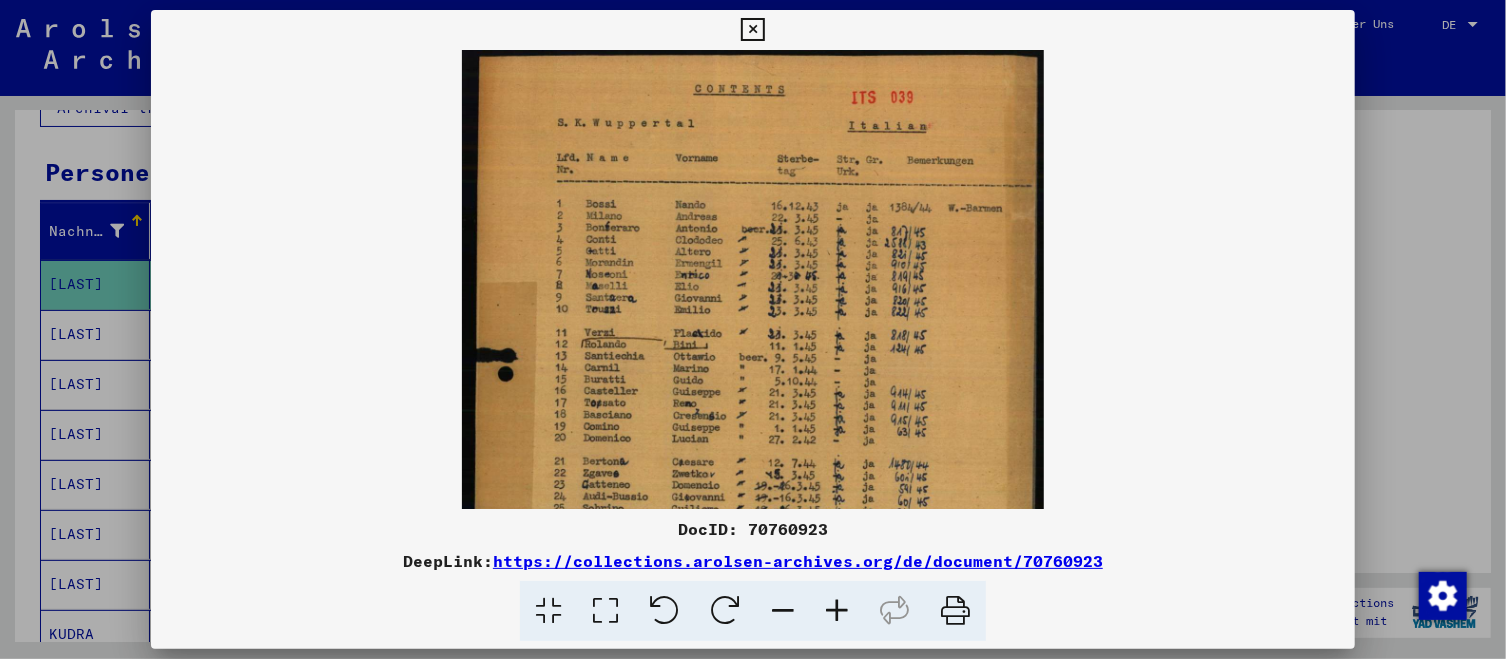 click at bounding box center [837, 611] 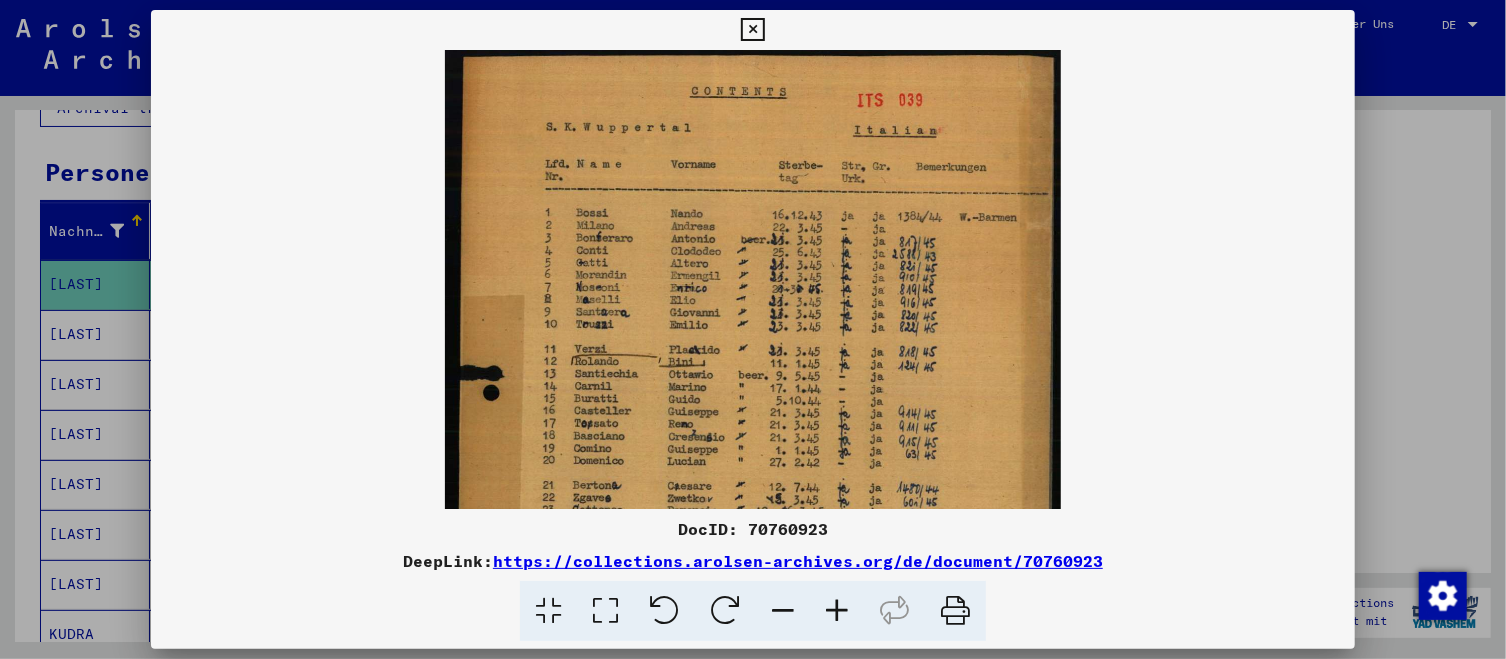 click at bounding box center (837, 611) 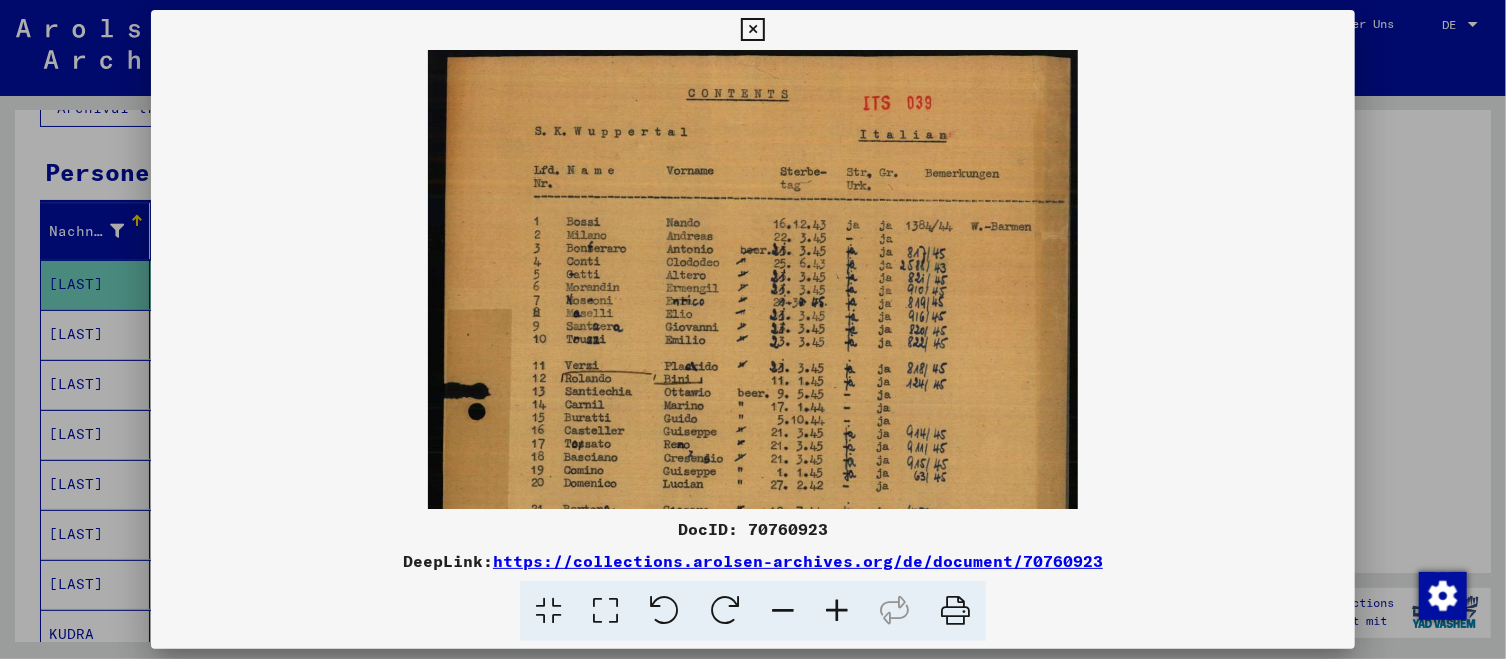 click at bounding box center [753, 329] 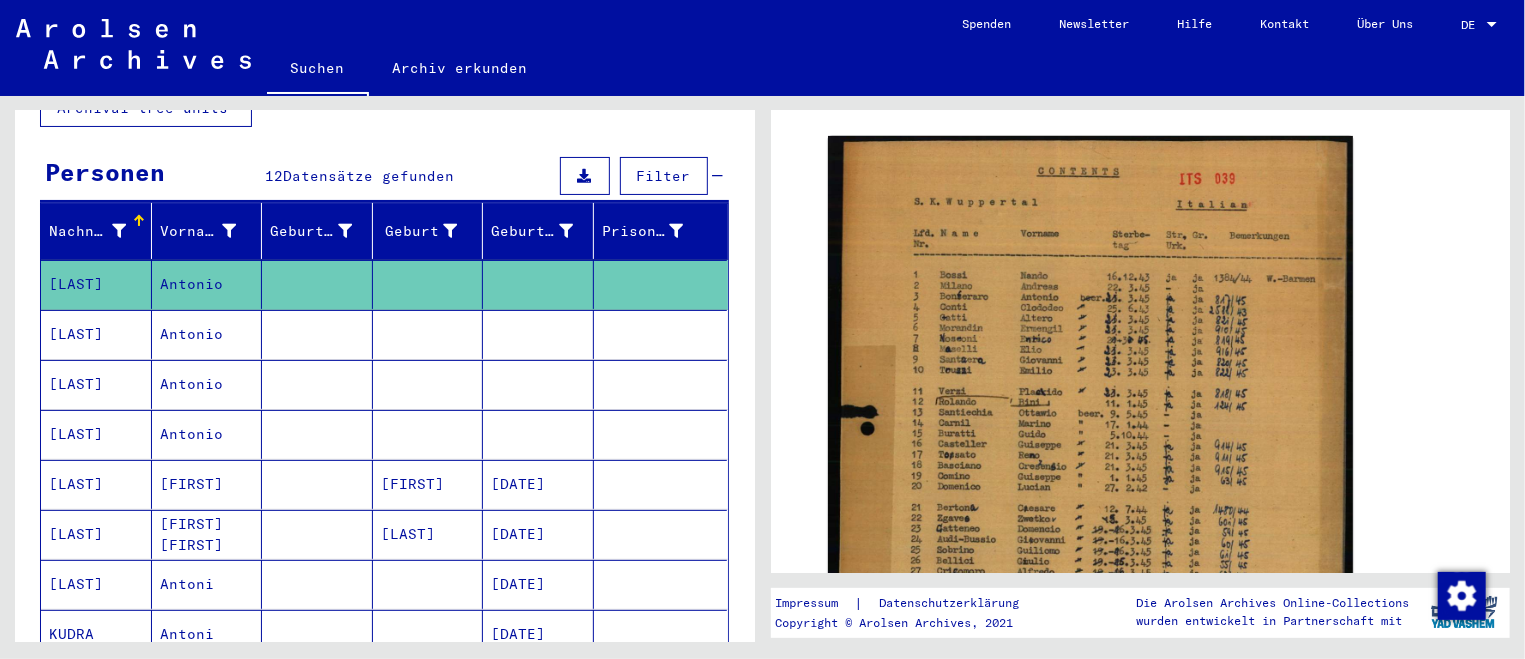 click on "Antonio" at bounding box center [207, 384] 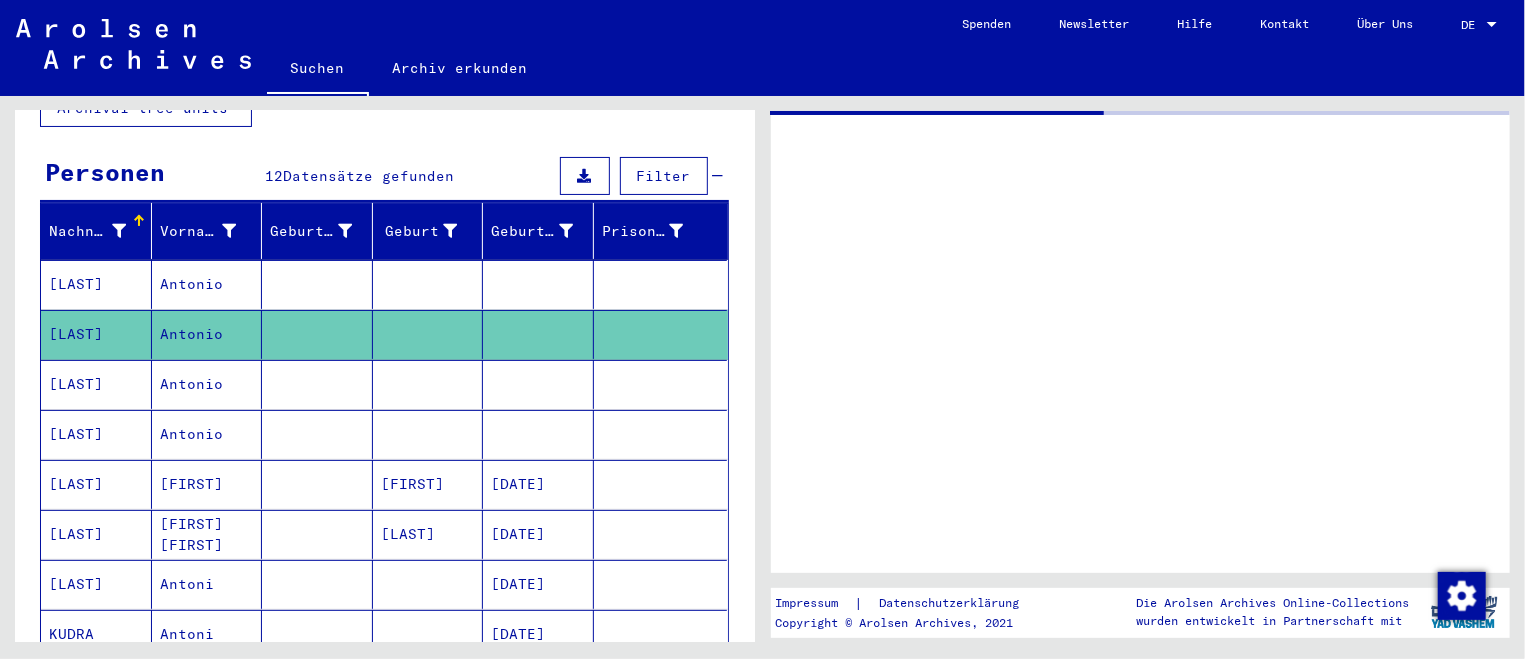 scroll, scrollTop: 0, scrollLeft: 0, axis: both 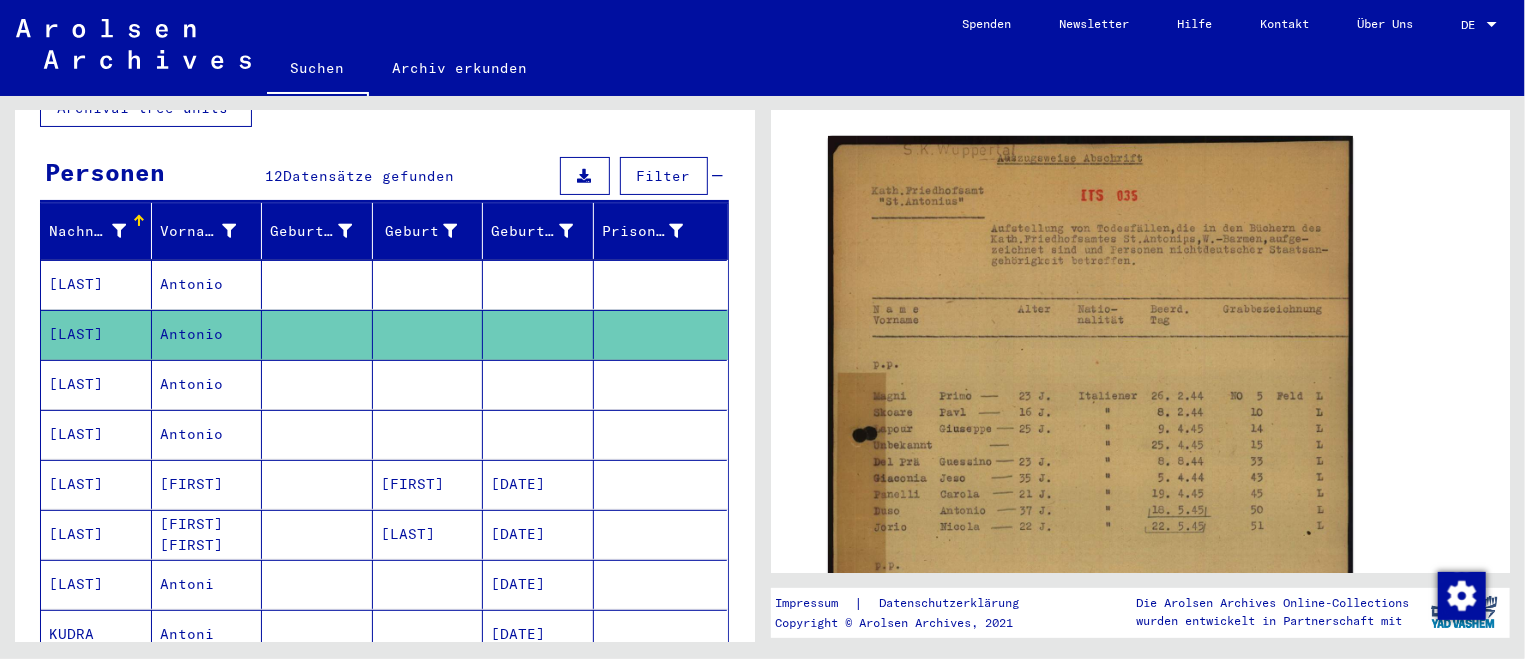 click at bounding box center [428, 434] 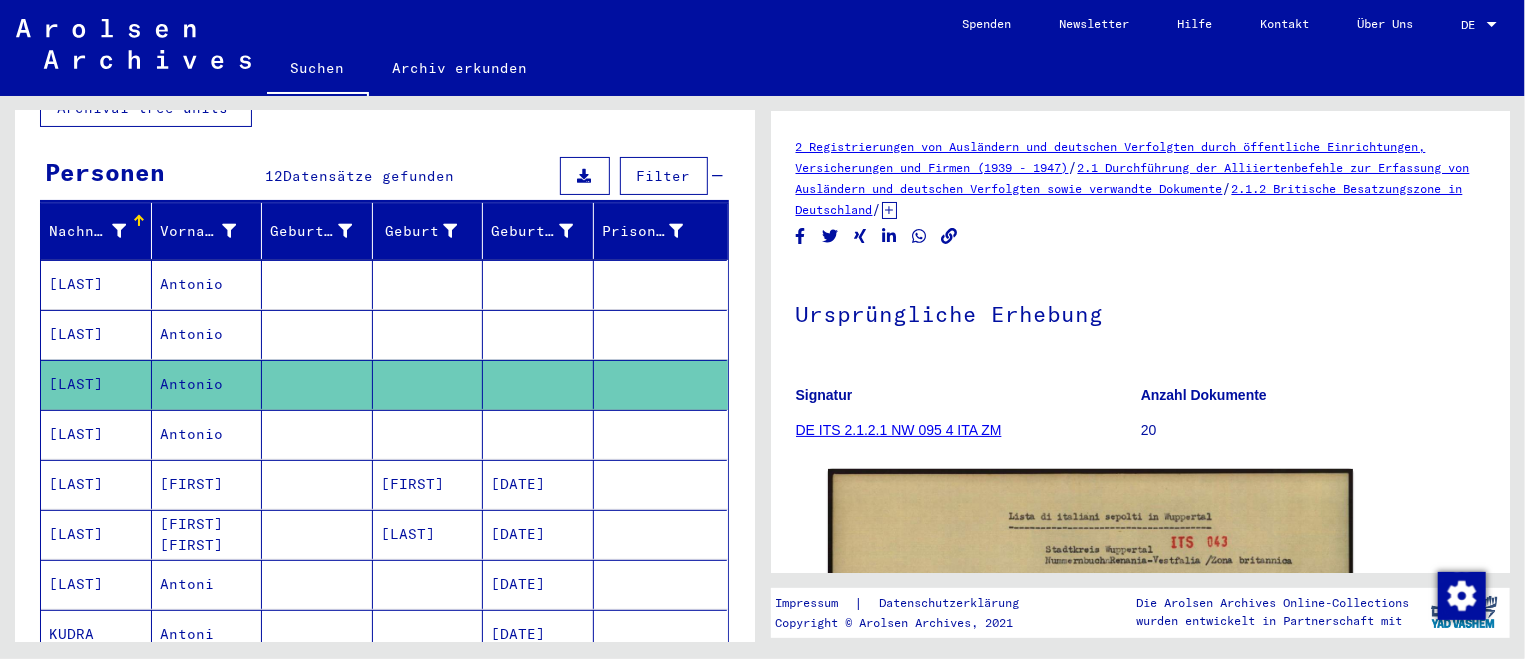 scroll, scrollTop: 0, scrollLeft: 0, axis: both 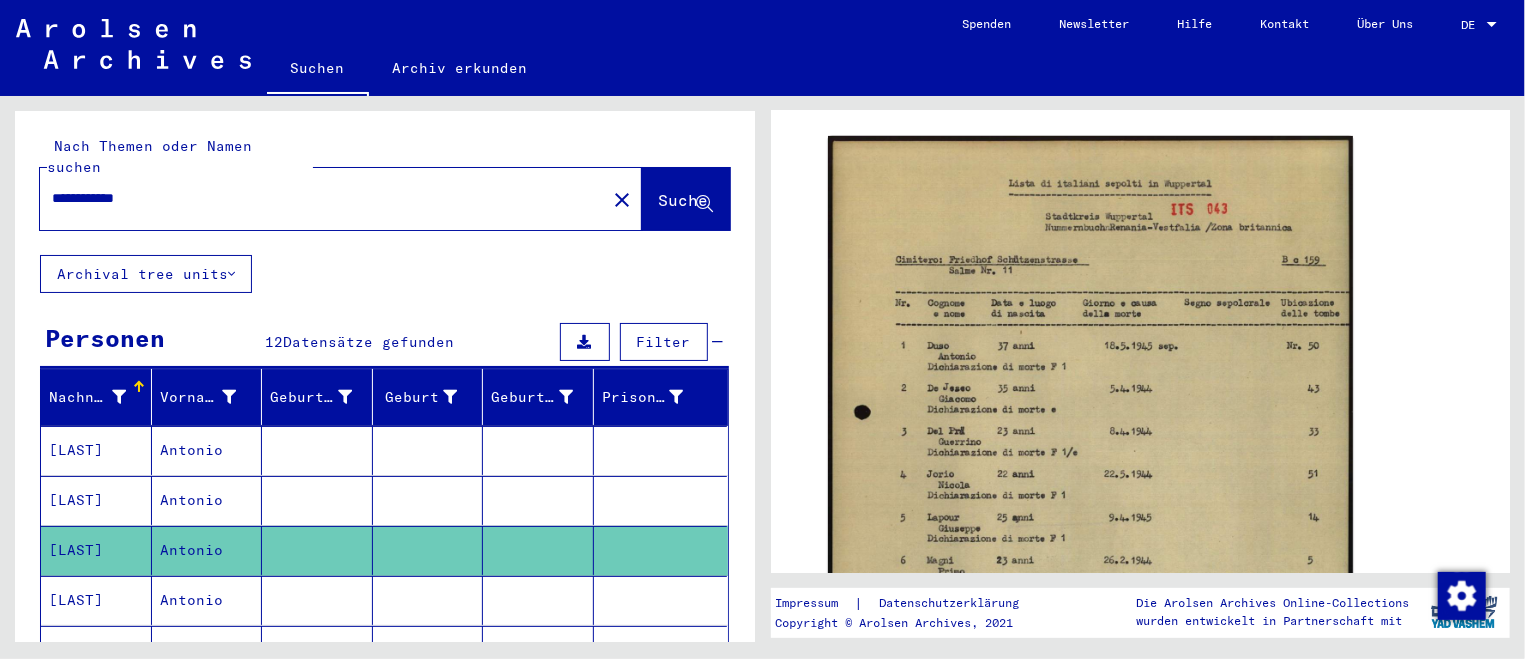 drag, startPoint x: 264, startPoint y: 165, endPoint x: 0, endPoint y: 116, distance: 268.50885 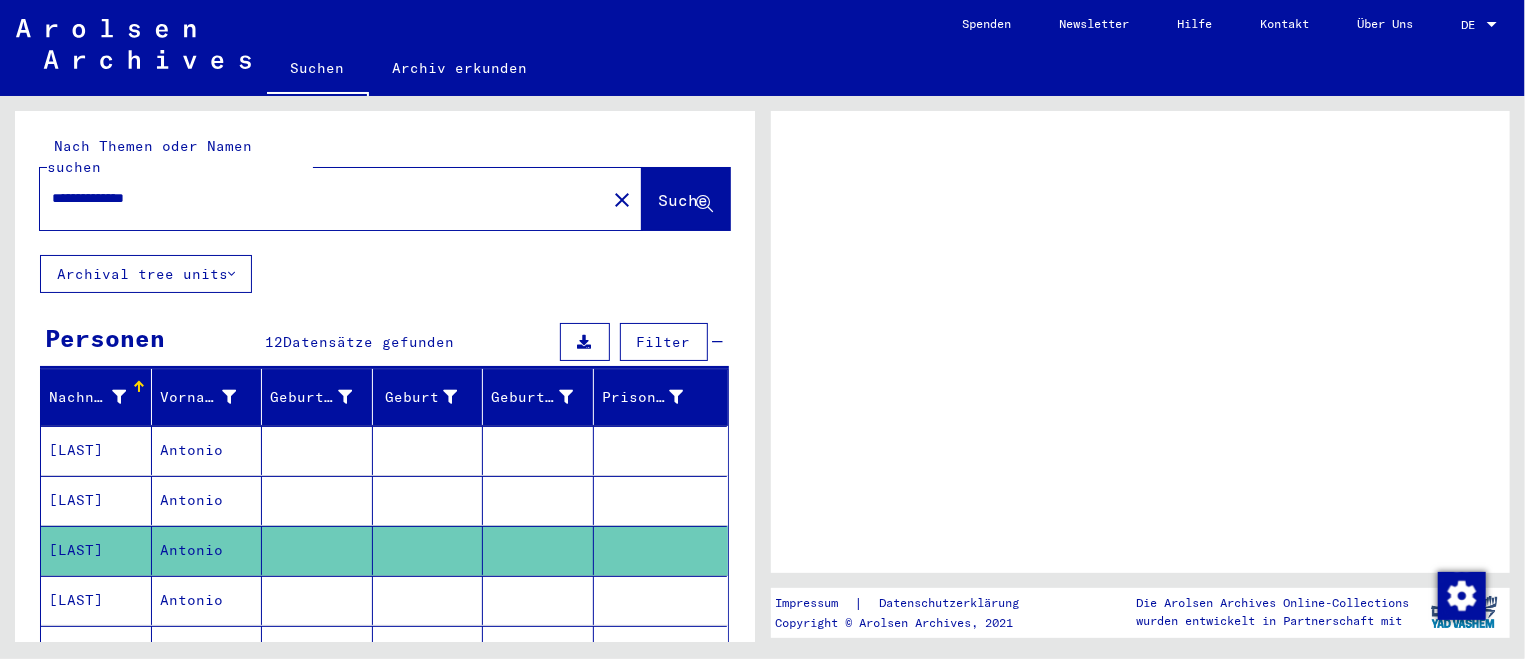 scroll, scrollTop: 0, scrollLeft: 0, axis: both 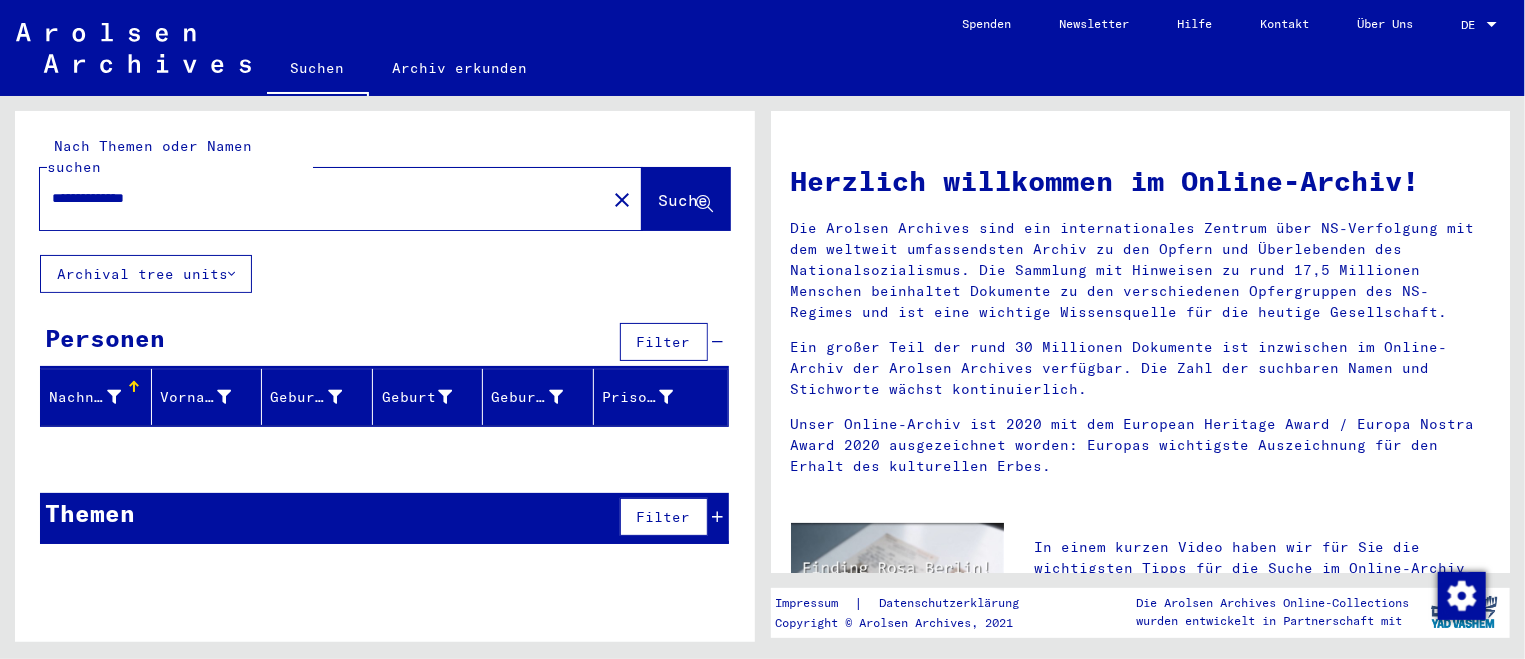 click on "**********" at bounding box center (317, 198) 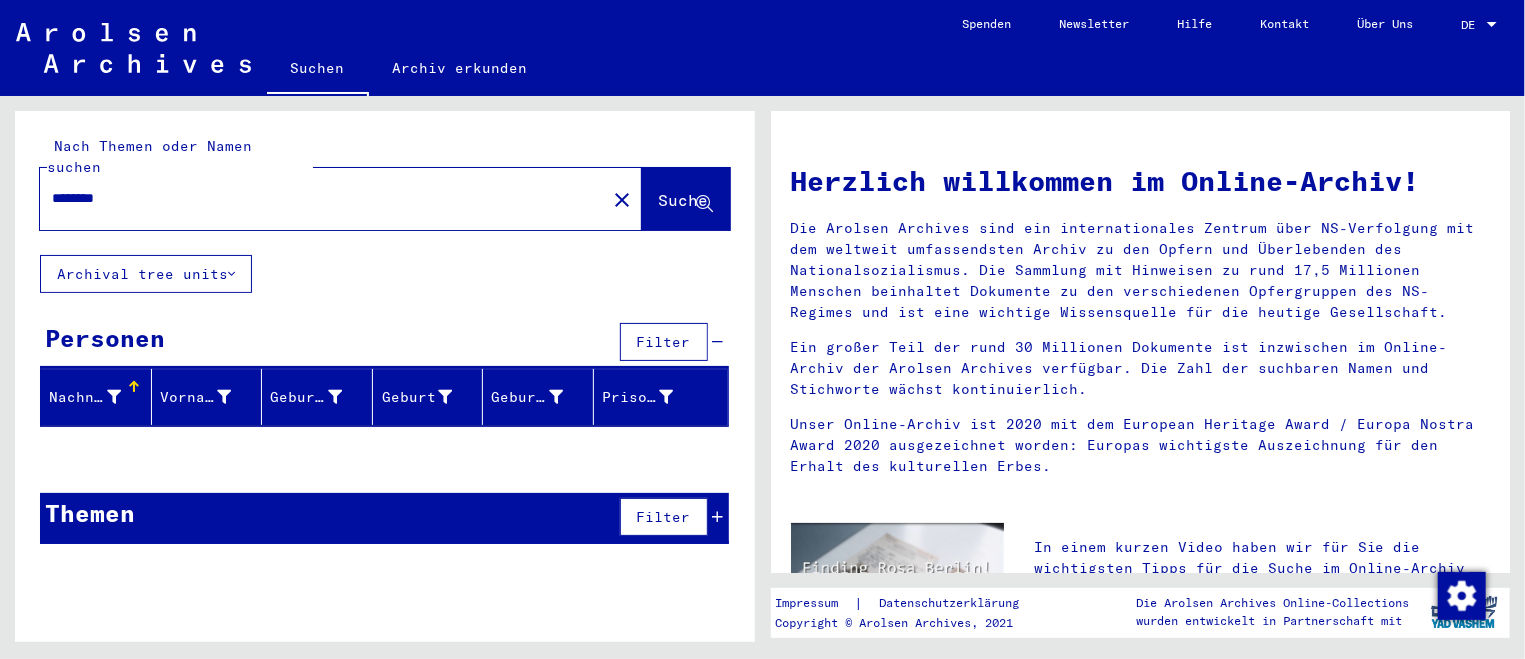type on "*******" 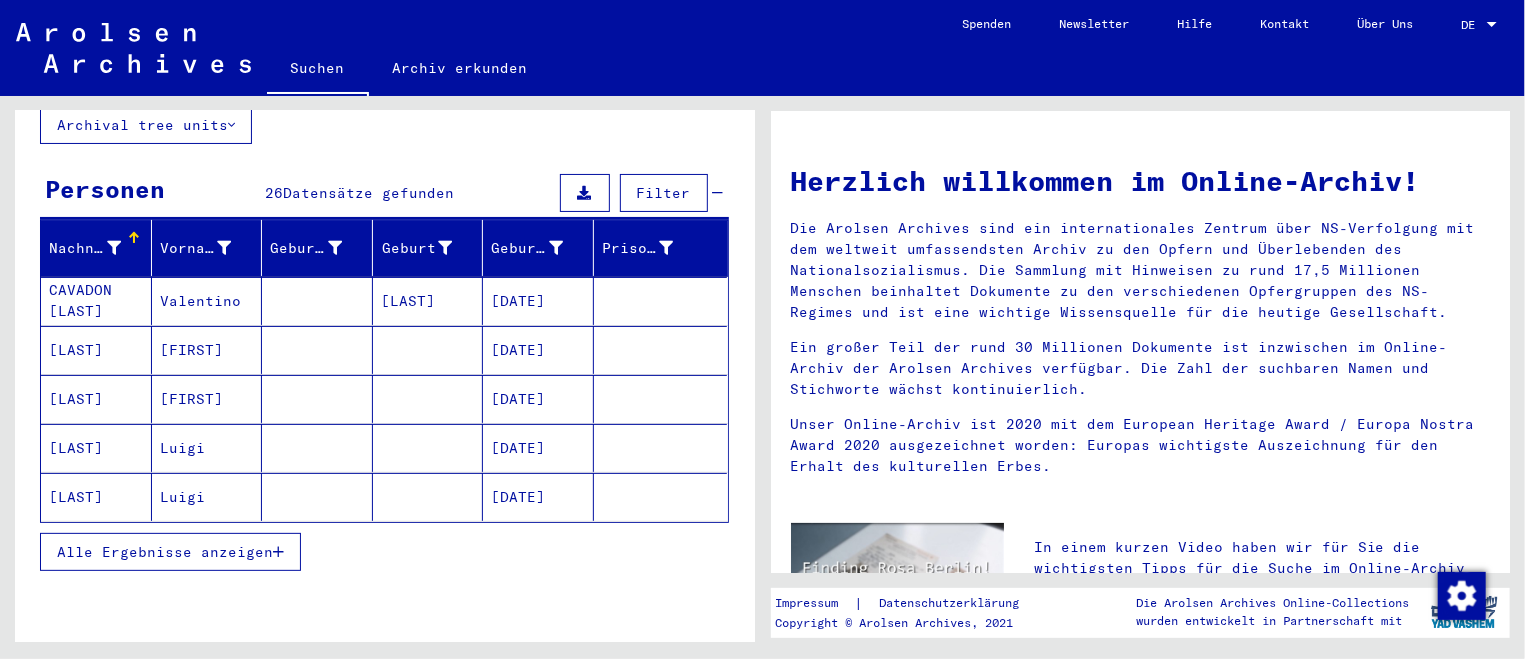 scroll, scrollTop: 166, scrollLeft: 0, axis: vertical 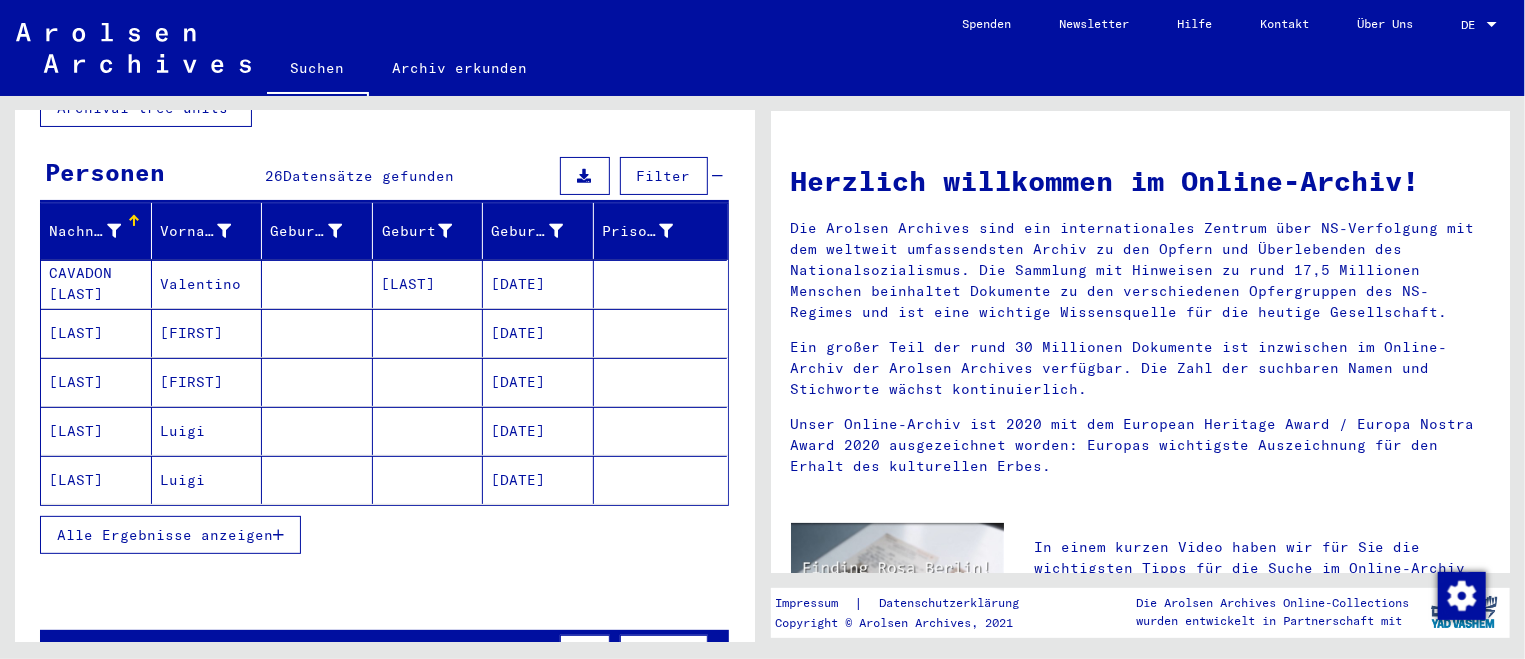 click on "Alle Ergebnisse anzeigen" at bounding box center (165, 535) 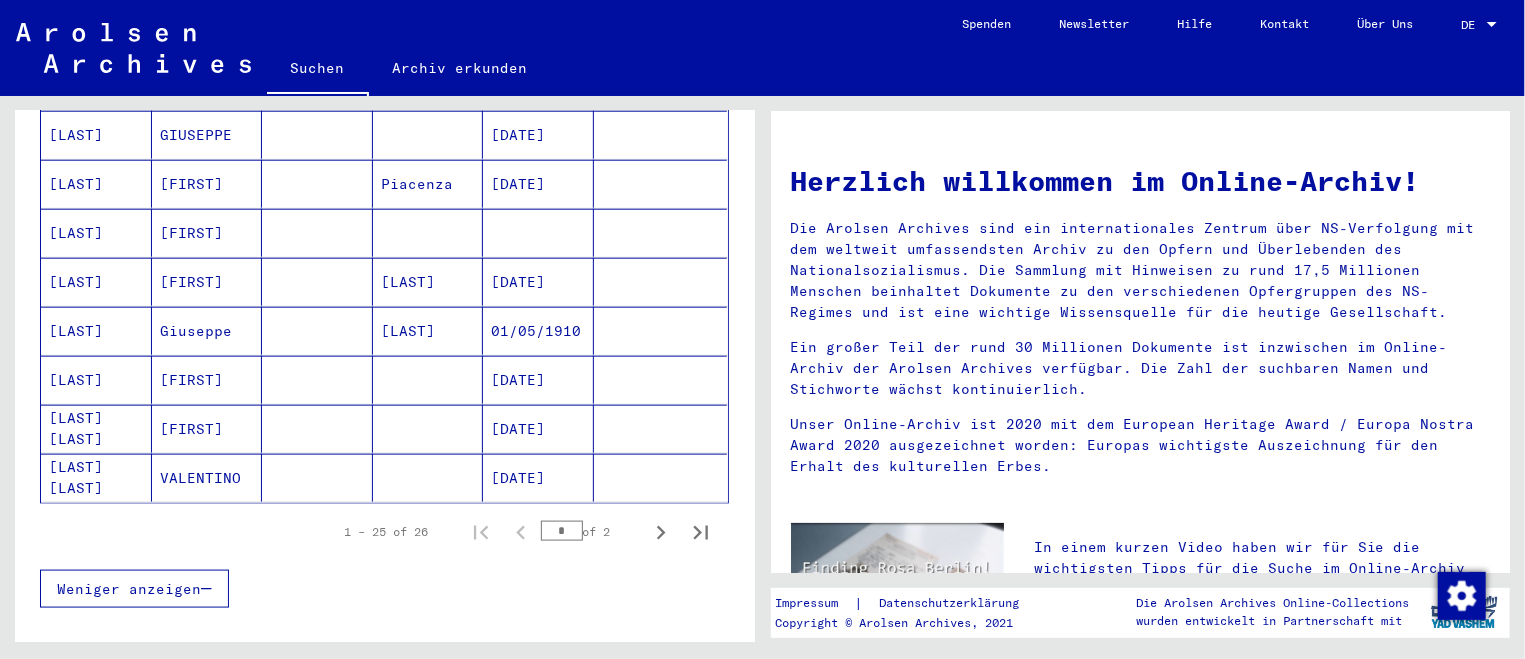 scroll, scrollTop: 1166, scrollLeft: 0, axis: vertical 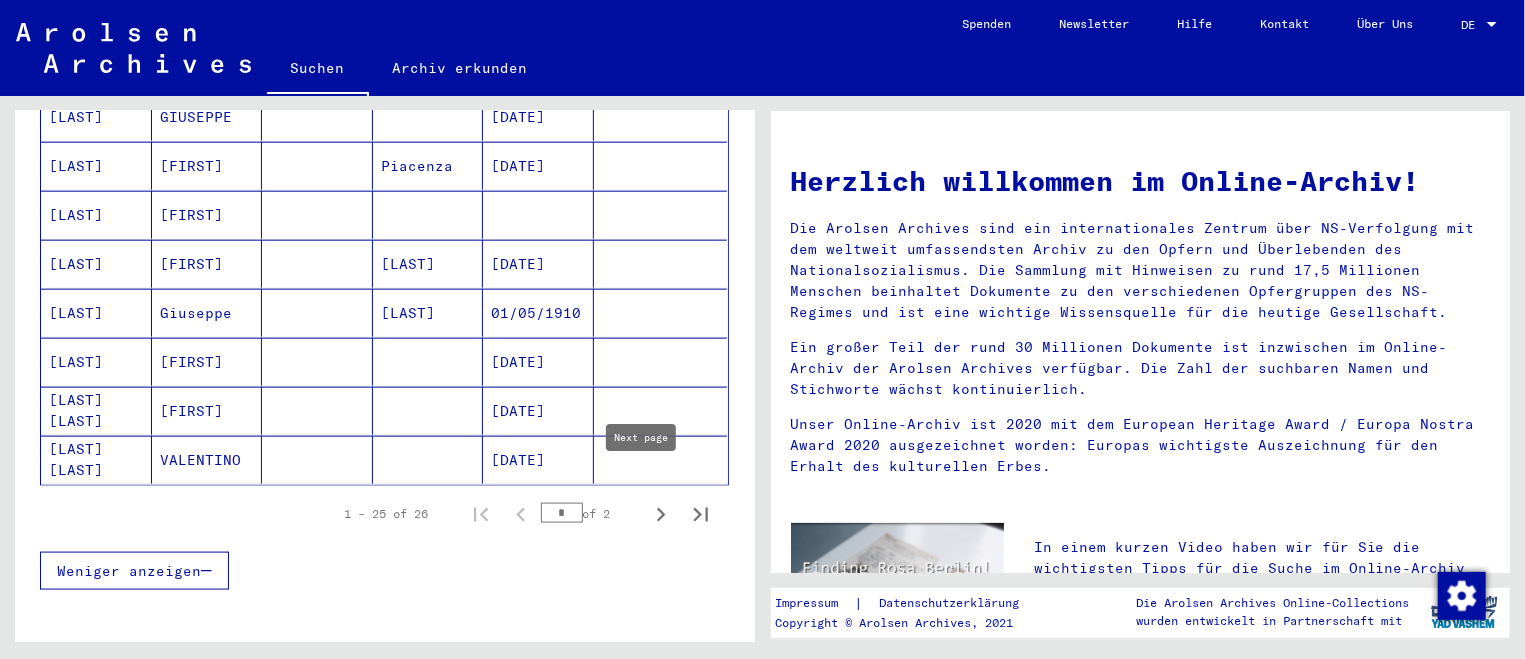 click 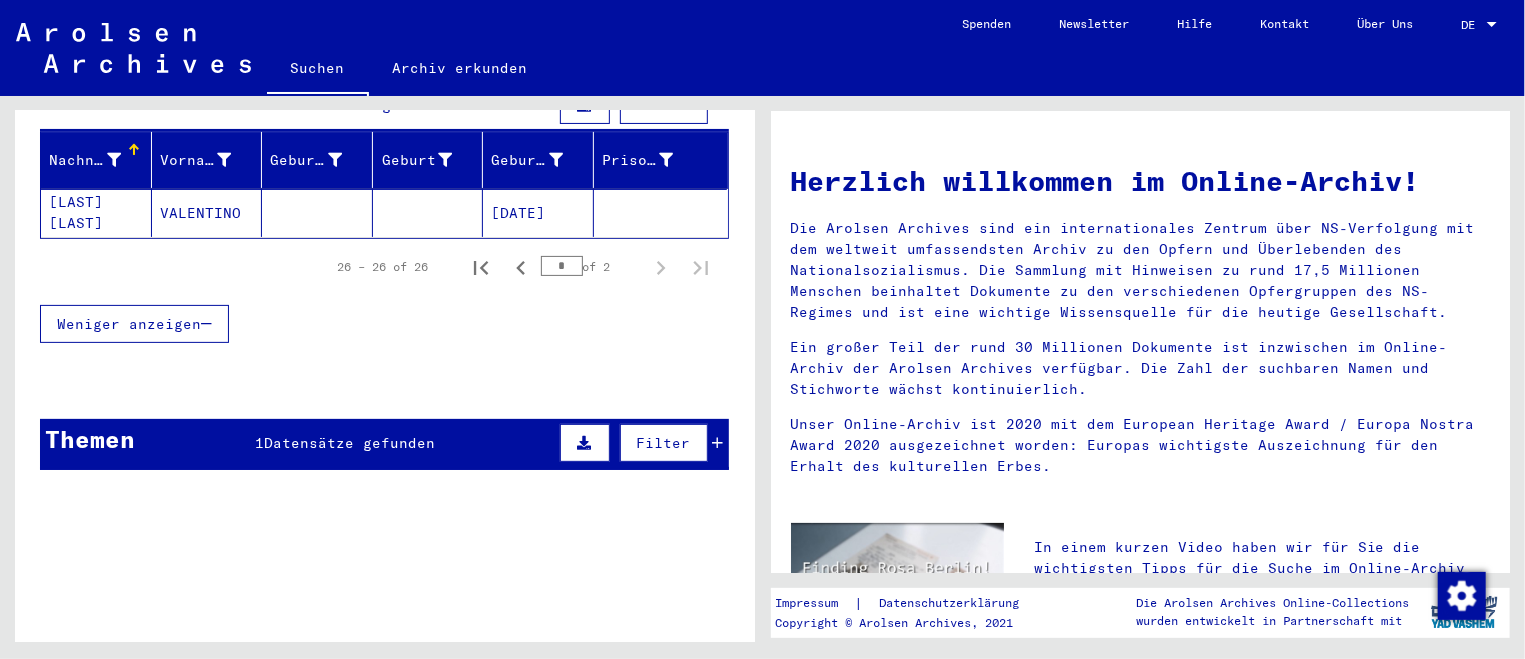 scroll, scrollTop: 210, scrollLeft: 0, axis: vertical 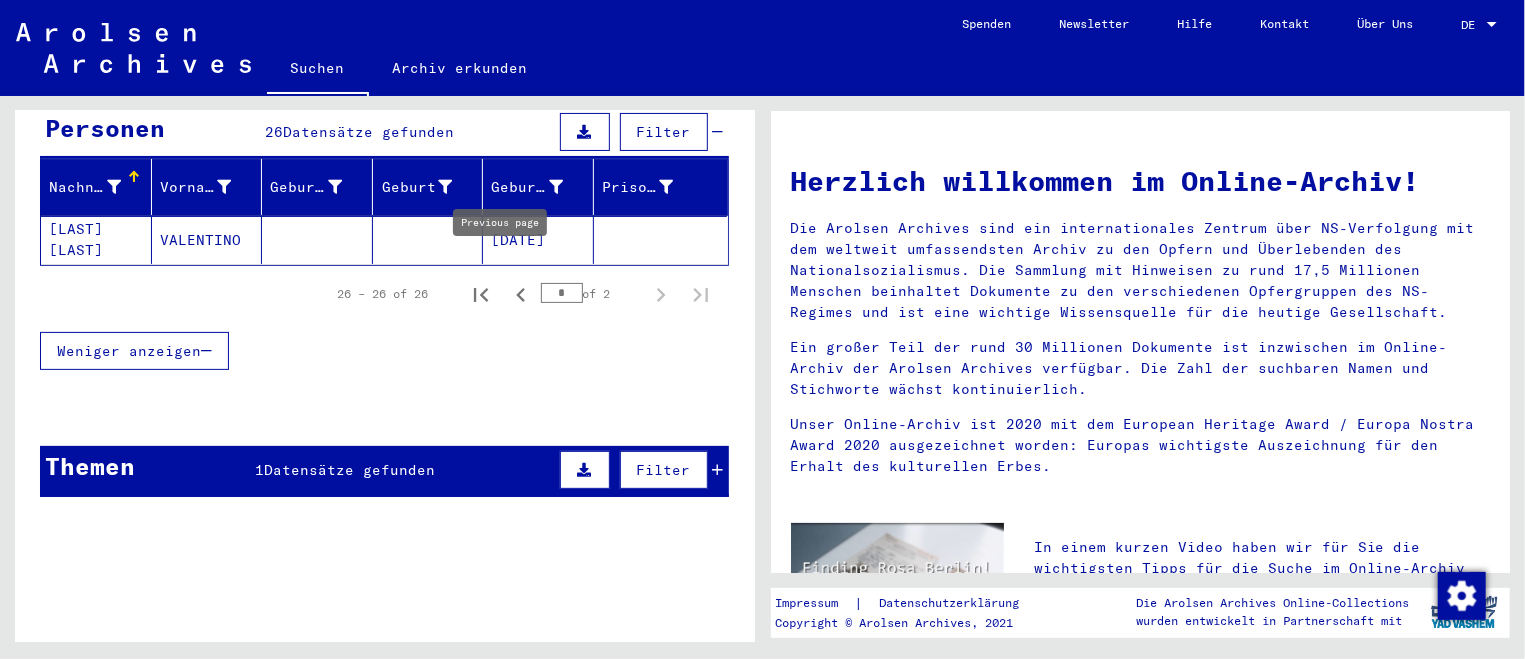 click 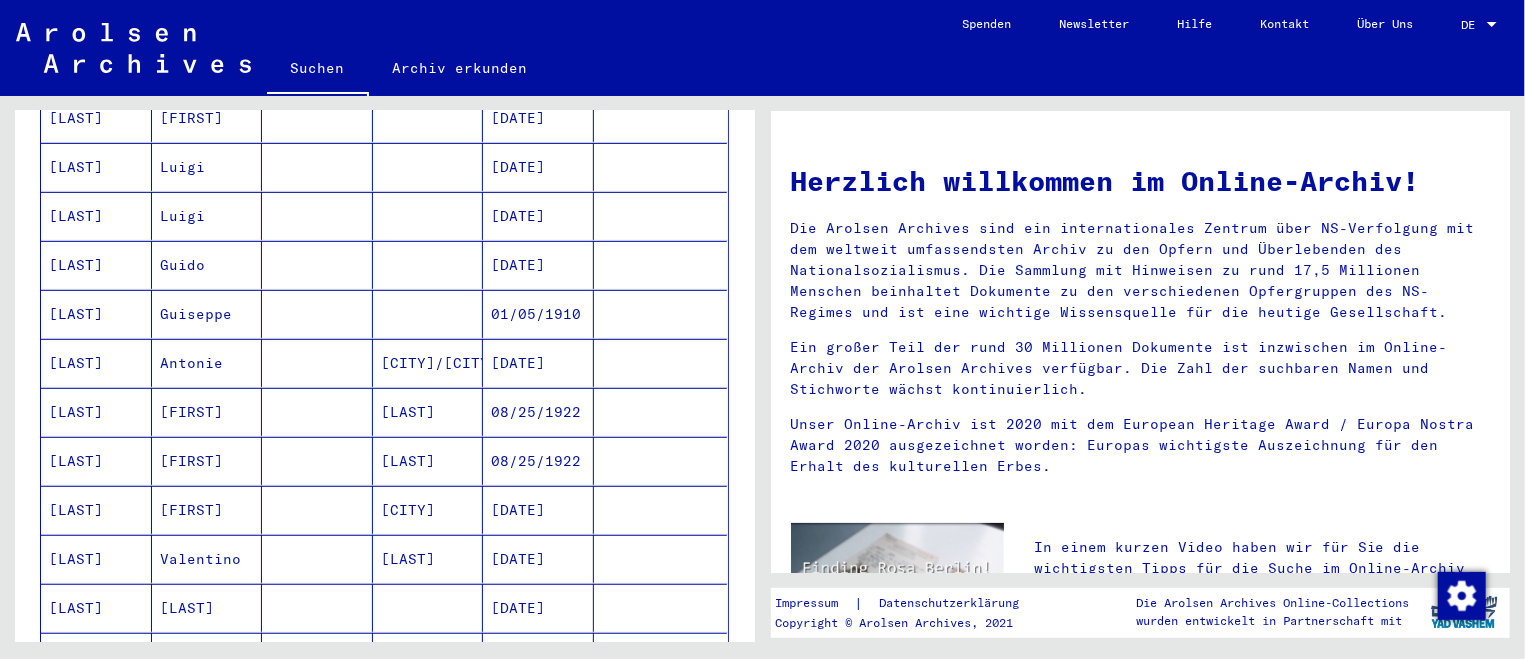 scroll, scrollTop: 543, scrollLeft: 0, axis: vertical 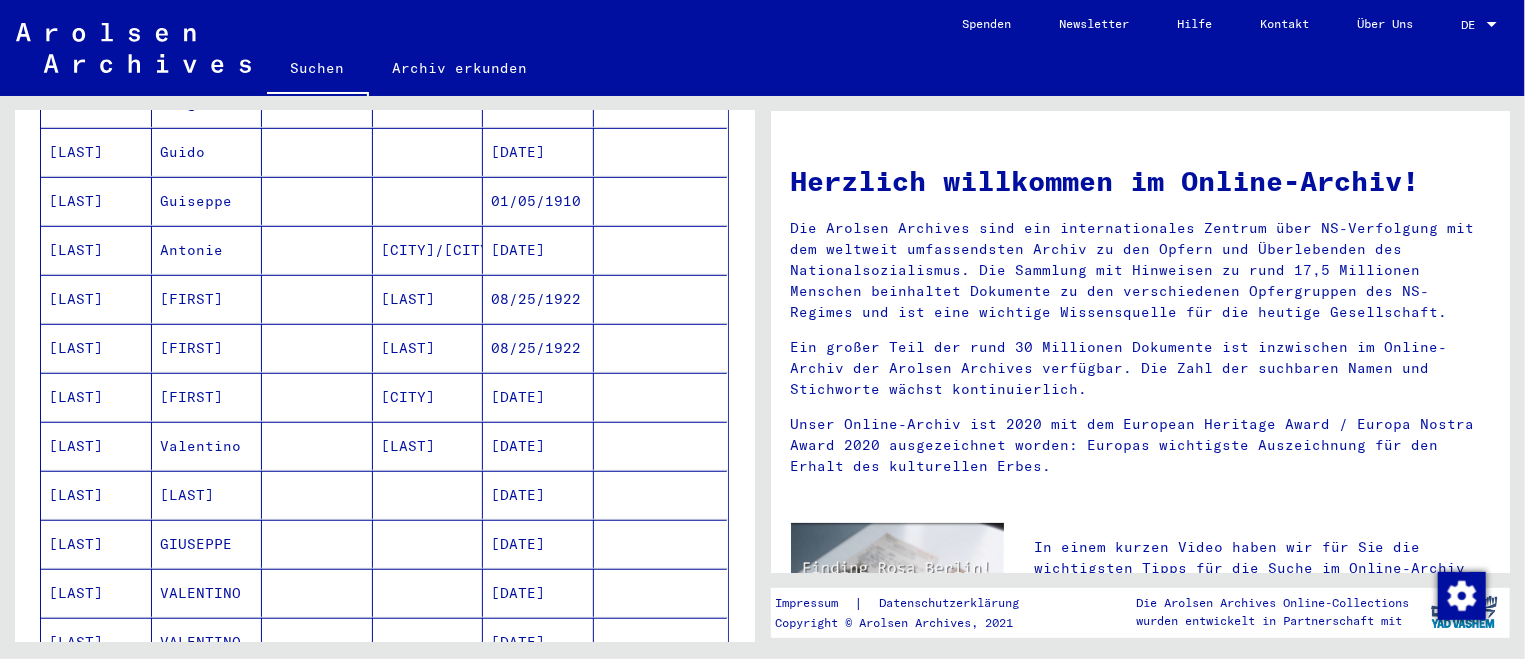 click on "[FIRST]" at bounding box center [207, 397] 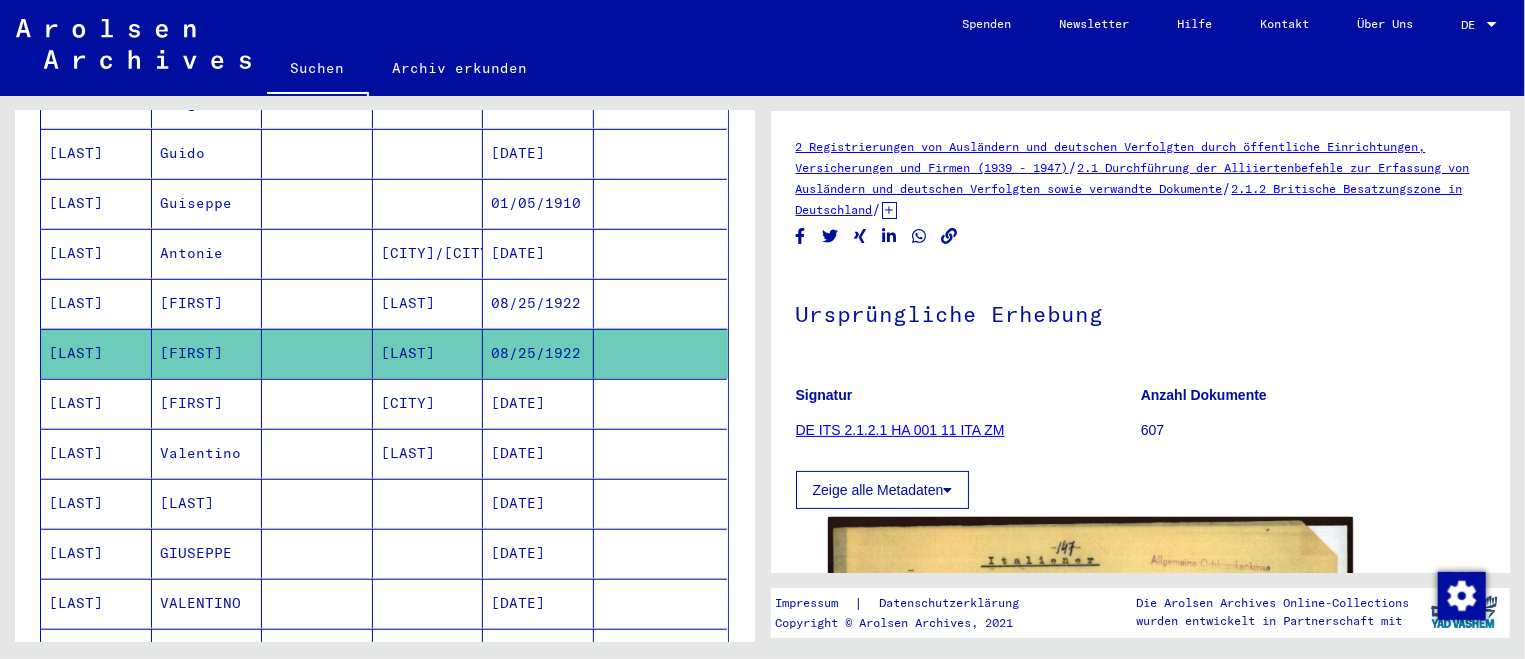 scroll, scrollTop: 0, scrollLeft: 0, axis: both 